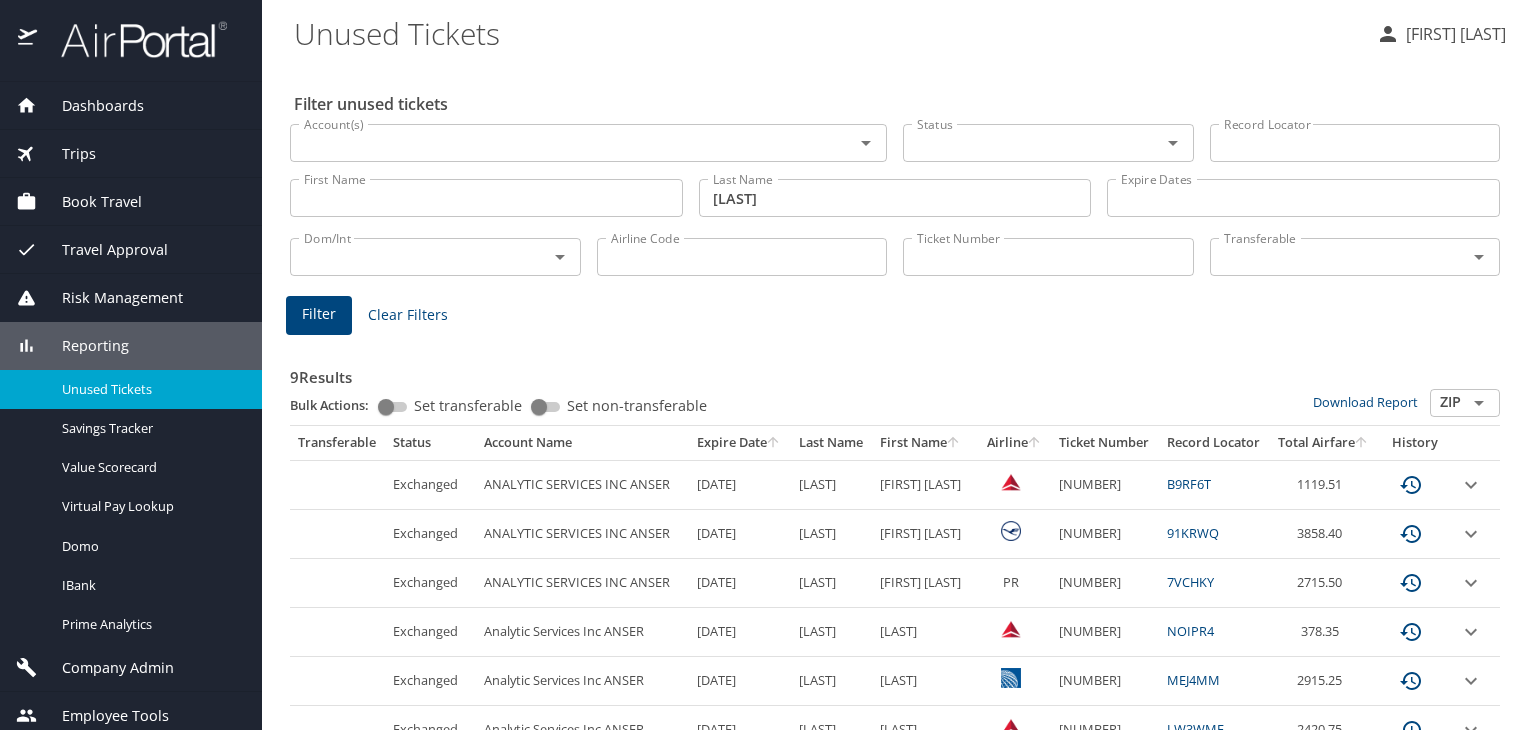 scroll, scrollTop: 0, scrollLeft: 0, axis: both 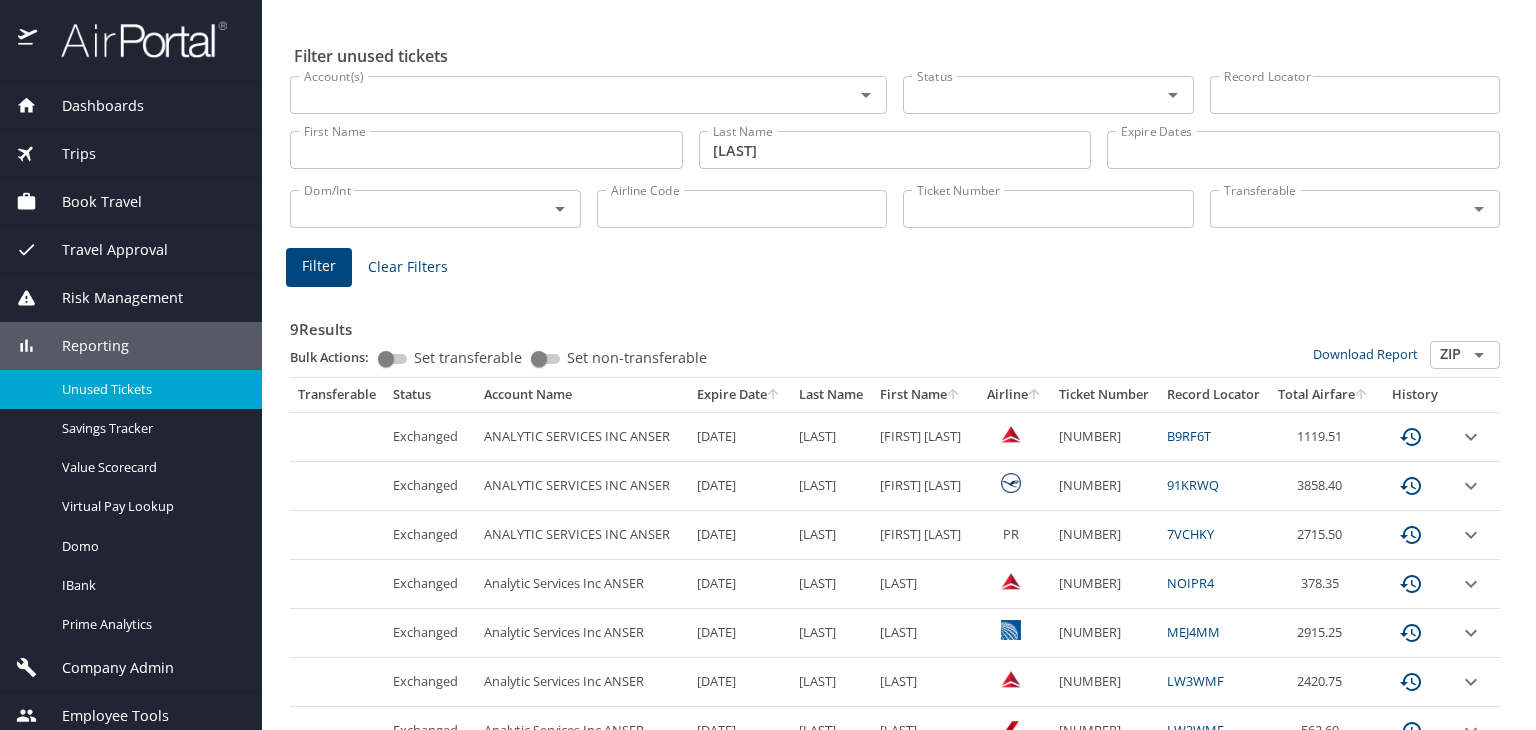 click at bounding box center [133, 39] 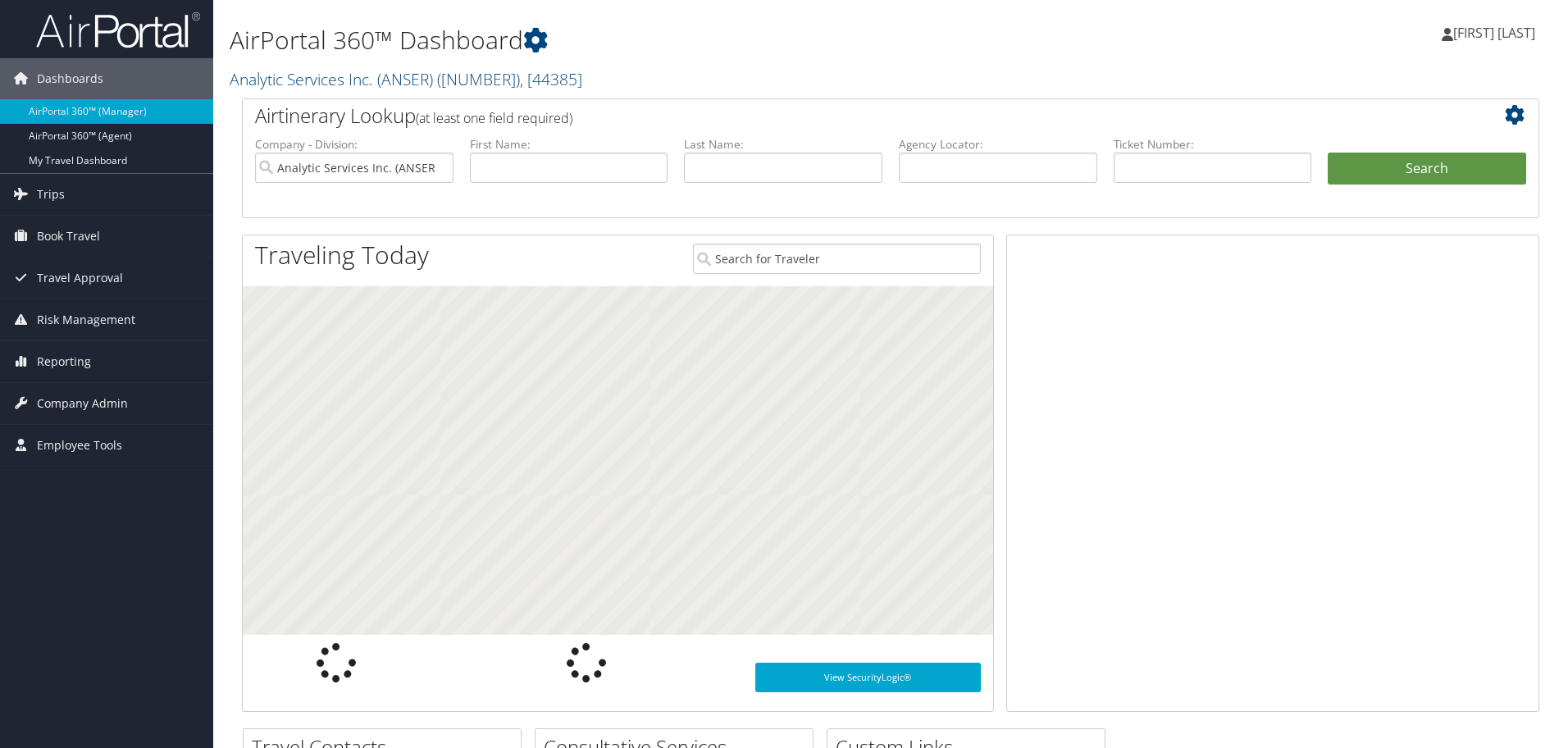 scroll, scrollTop: 0, scrollLeft: 0, axis: both 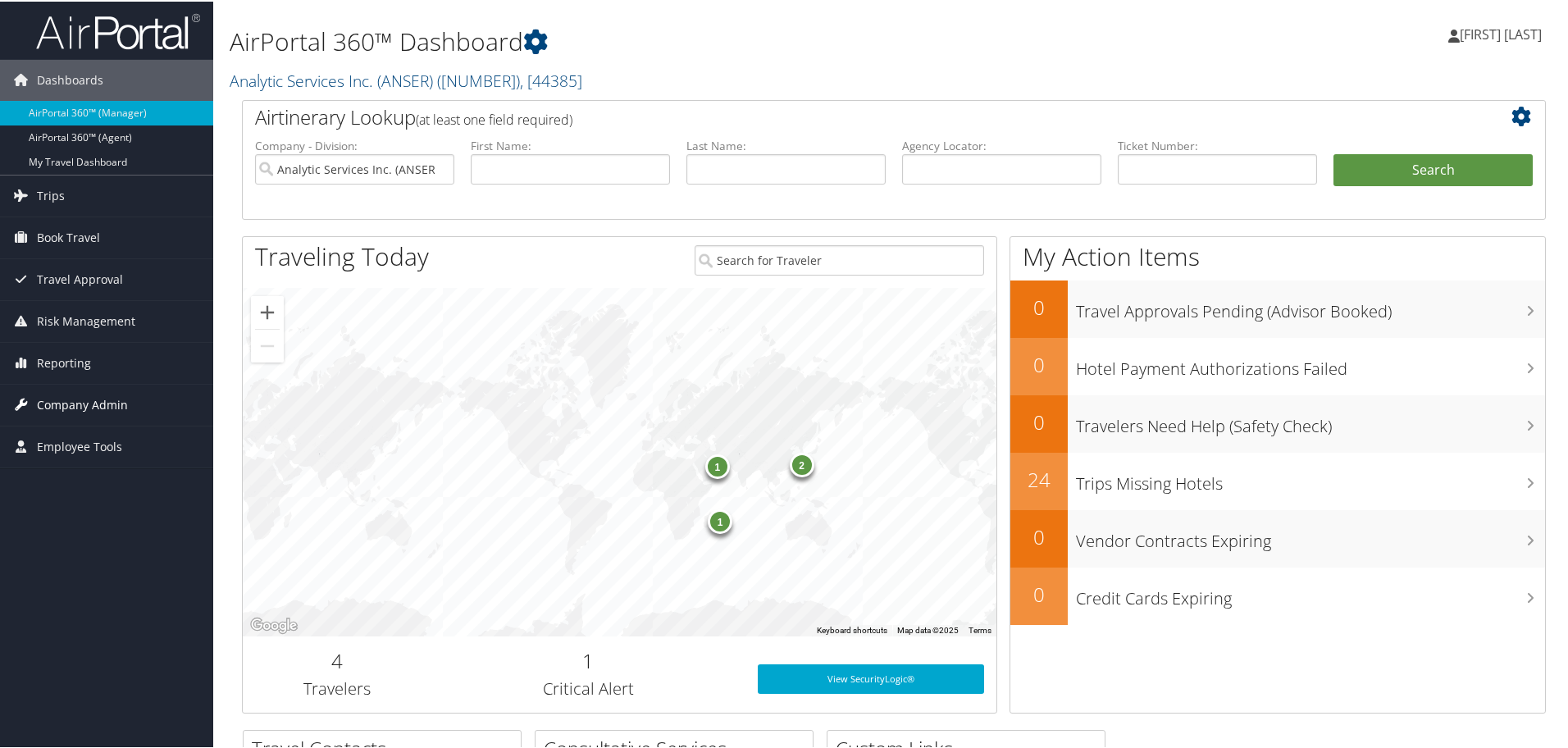 click on "Company Admin" at bounding box center (82, 404) 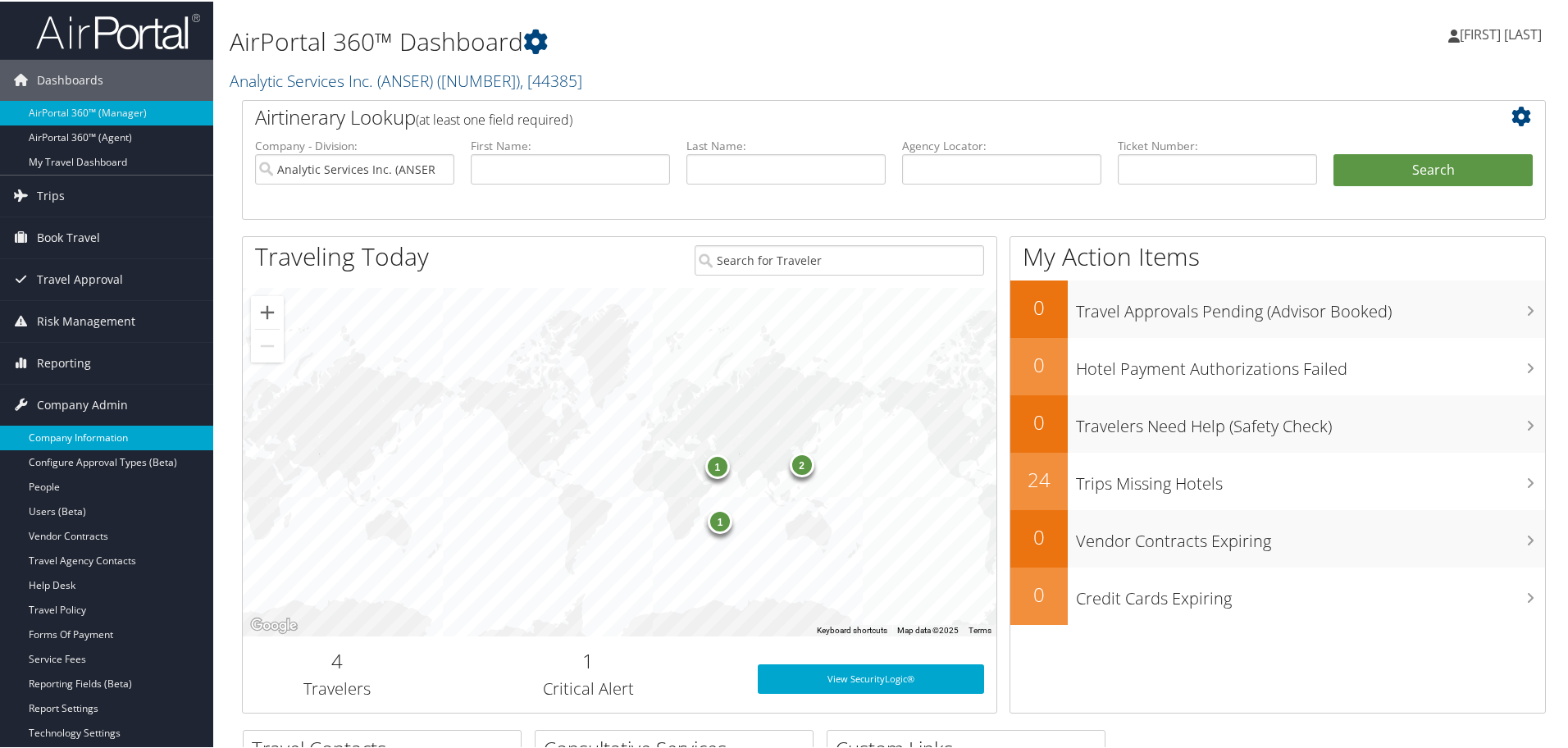 click on "Company Information" at bounding box center [107, 436] 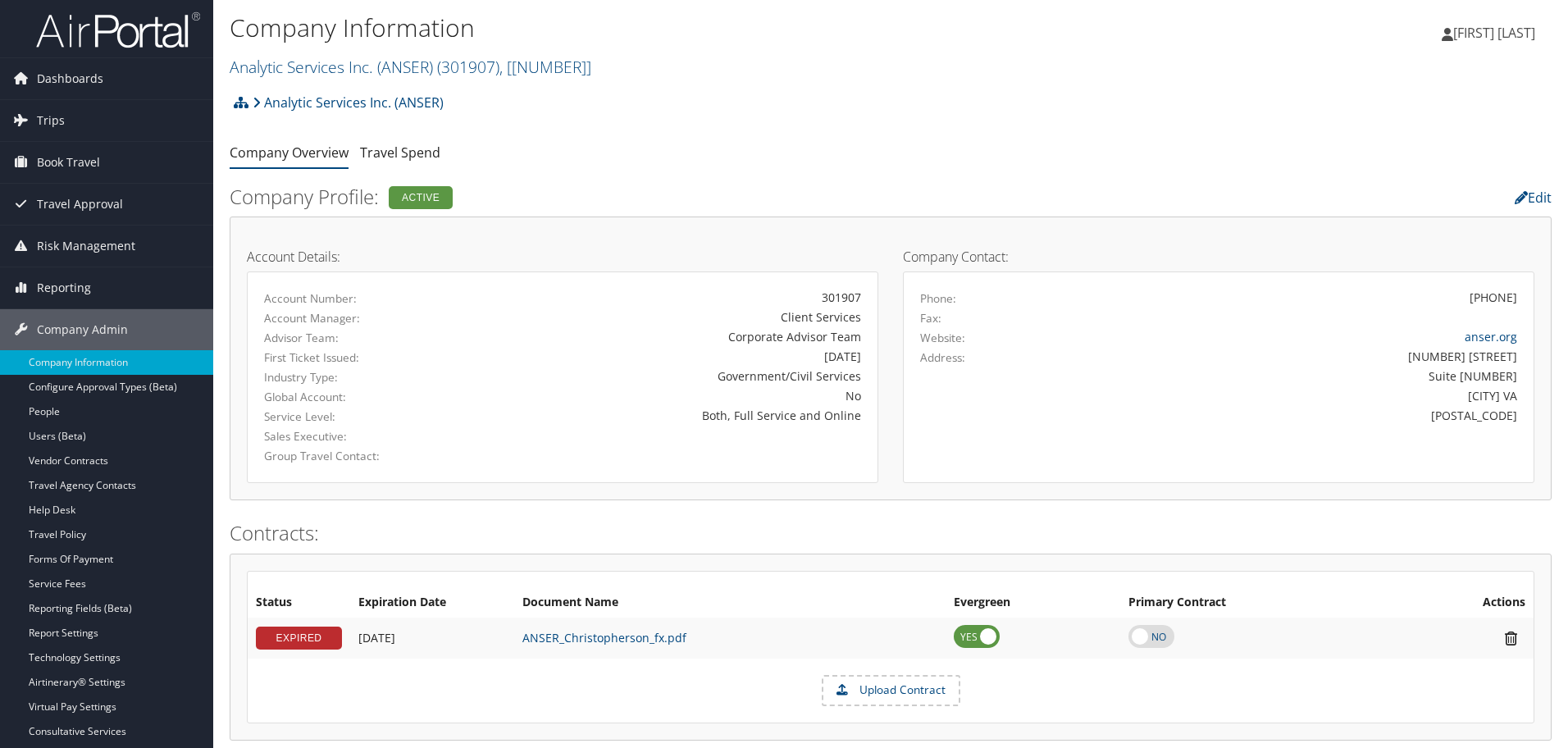 scroll, scrollTop: 0, scrollLeft: 0, axis: both 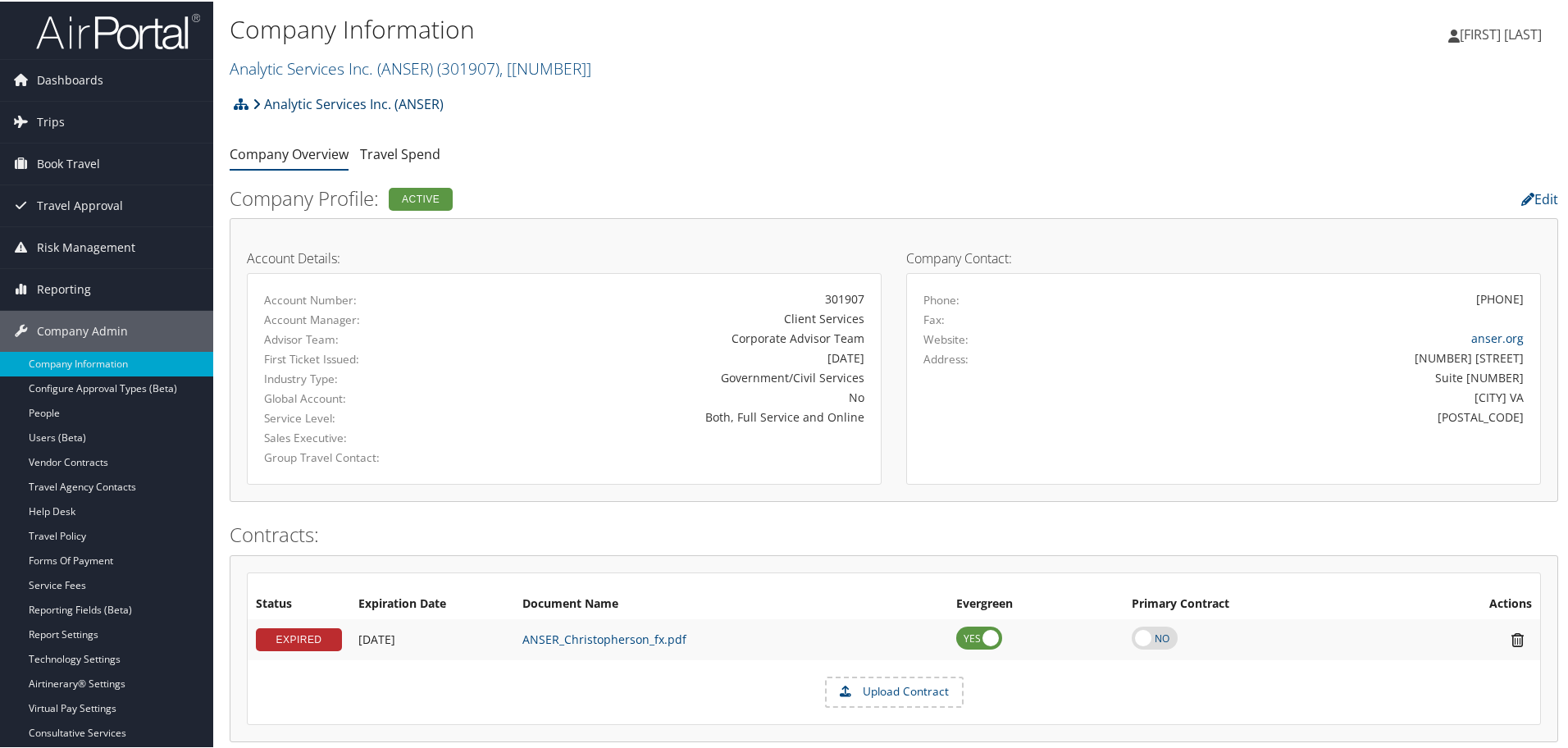 click on "Analytic Services Inc. (ANSER)" at bounding box center (348, 103) 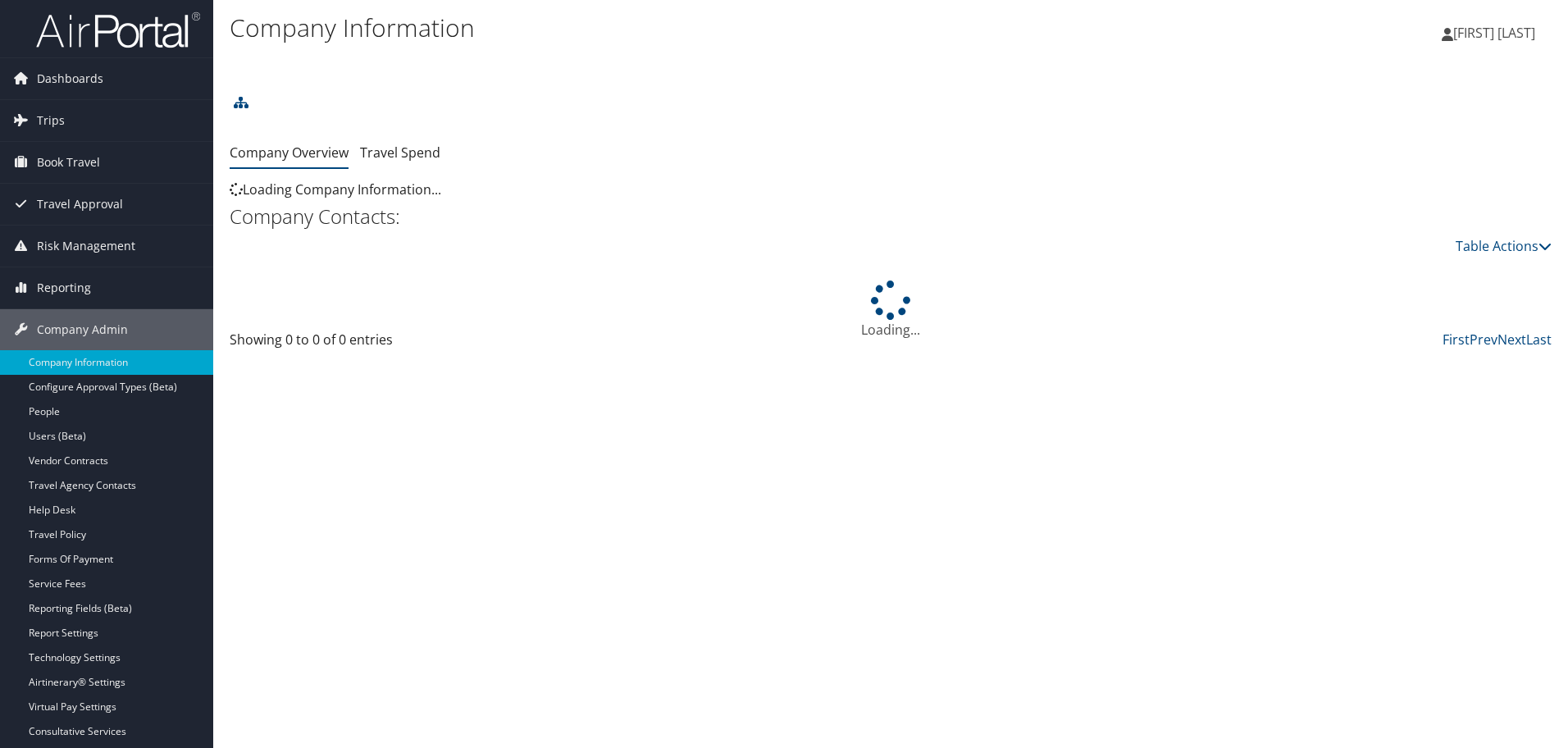 scroll, scrollTop: 0, scrollLeft: 0, axis: both 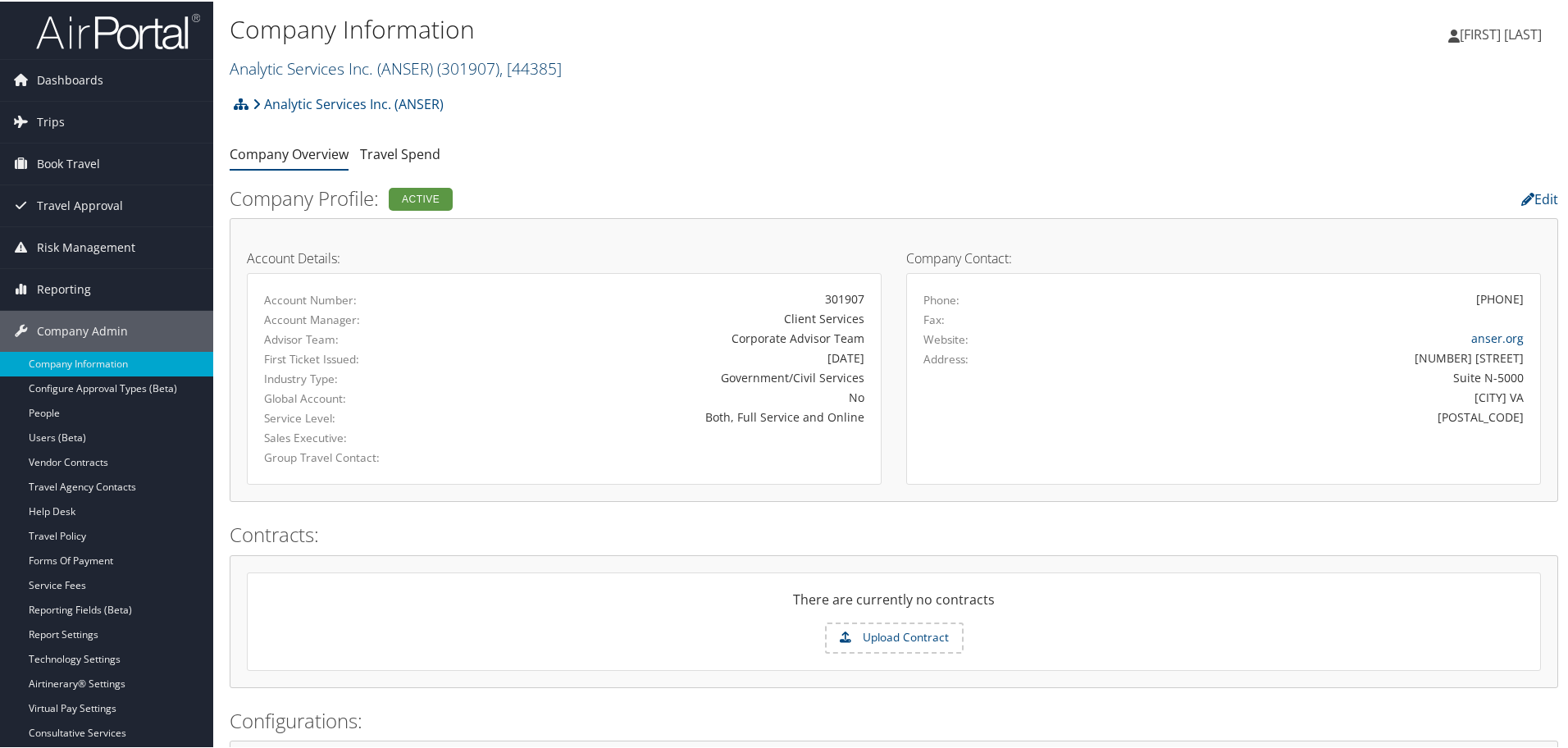 click on "( 301907 )" at bounding box center (468, 66) 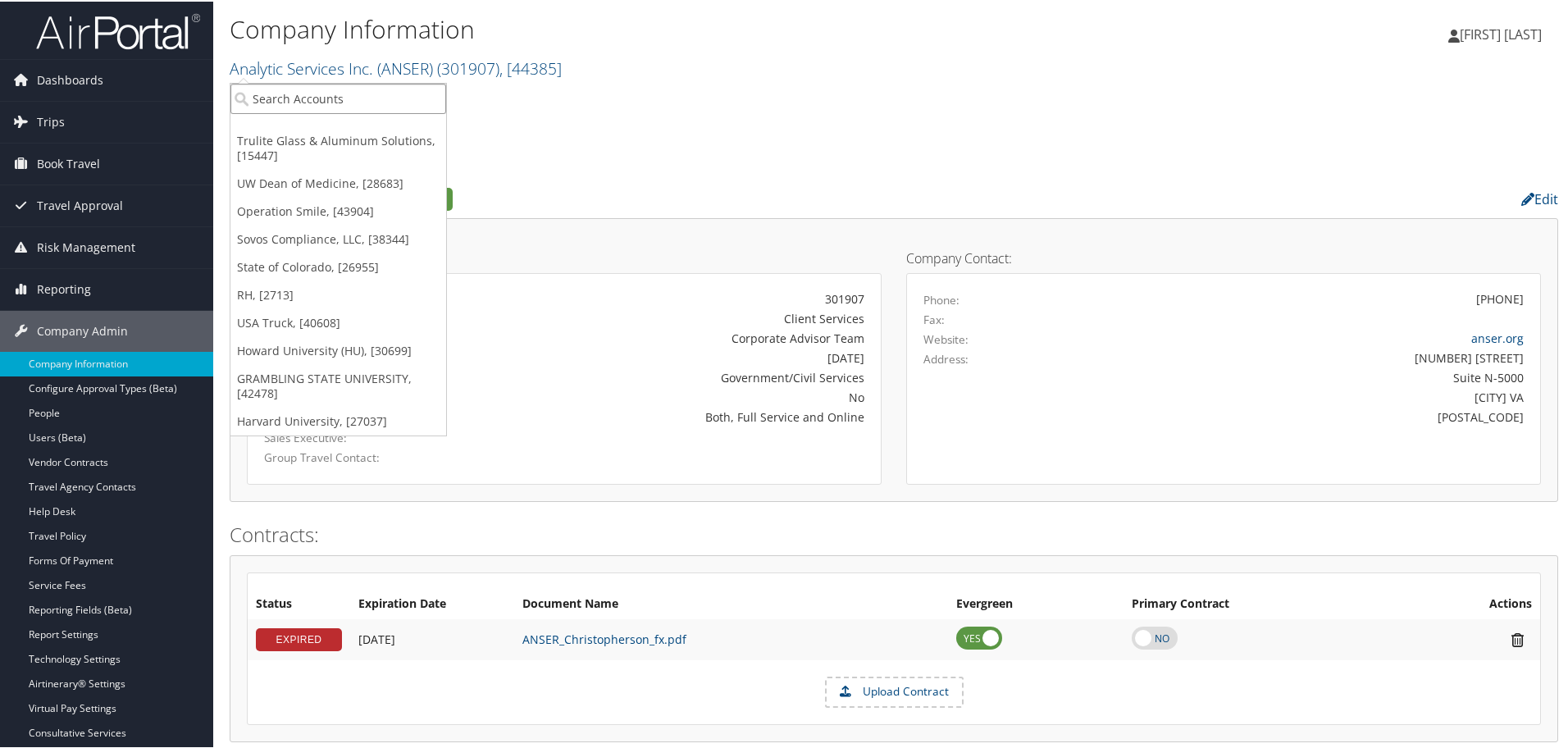 click at bounding box center [338, 97] 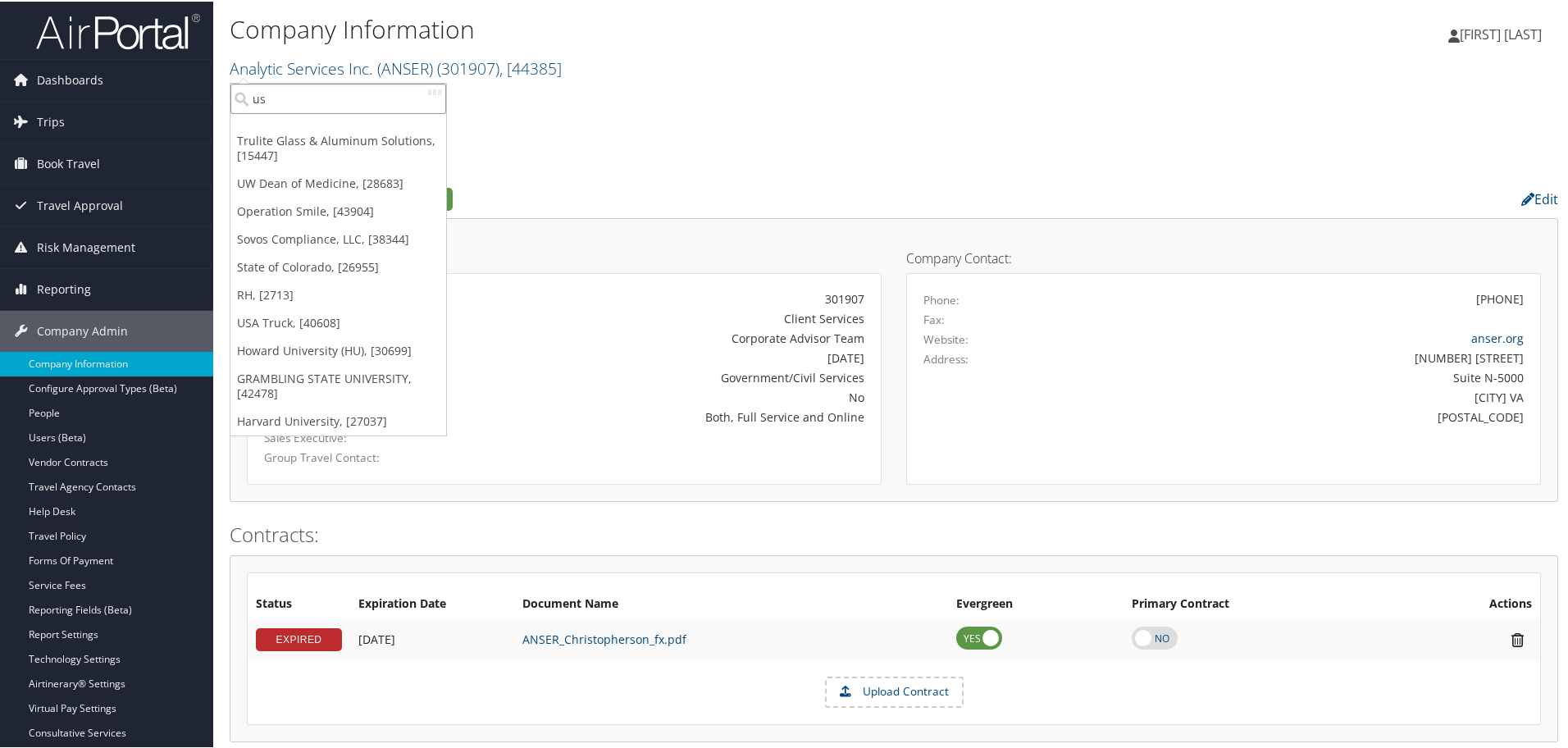 type on "usc" 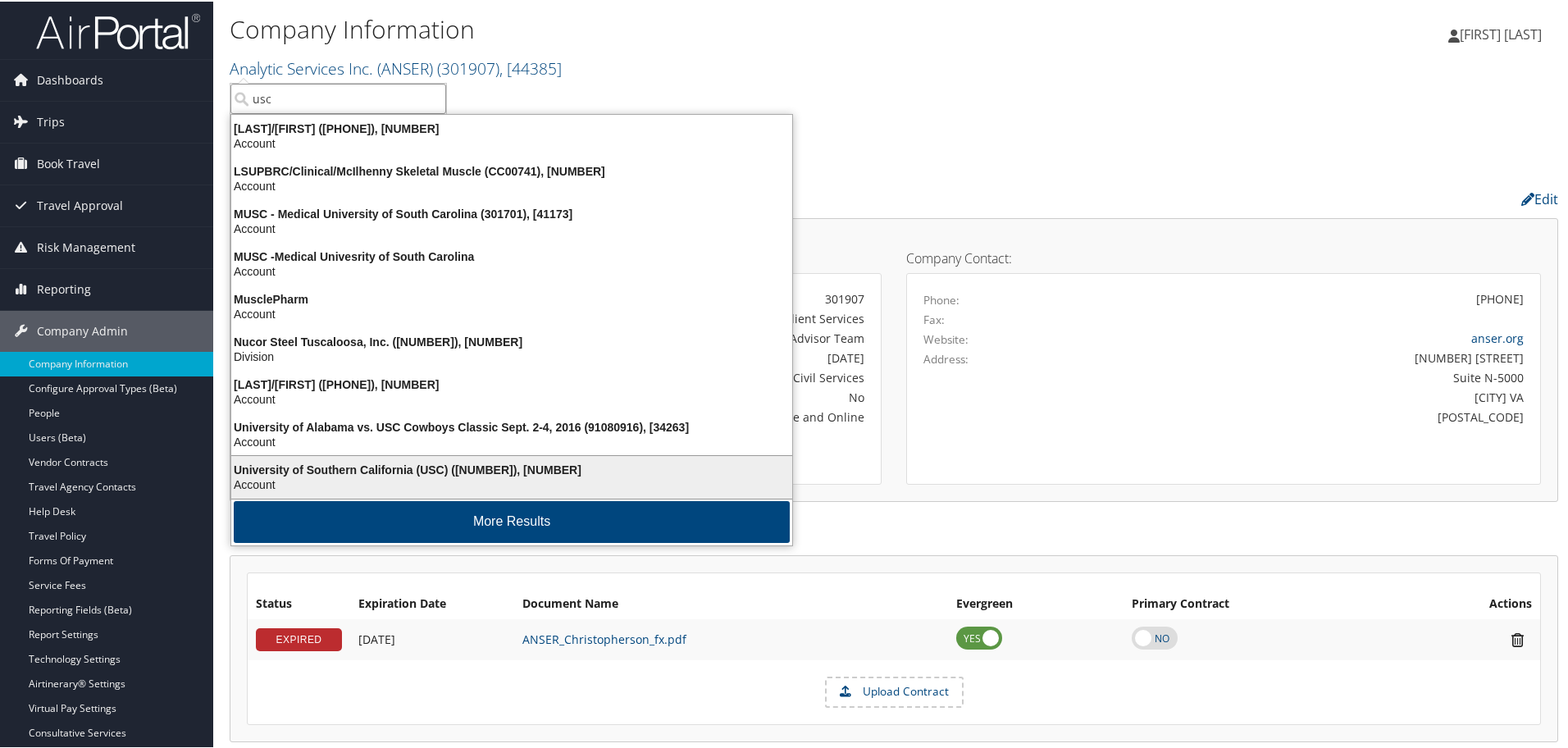 click on "Account" at bounding box center (512, 483) 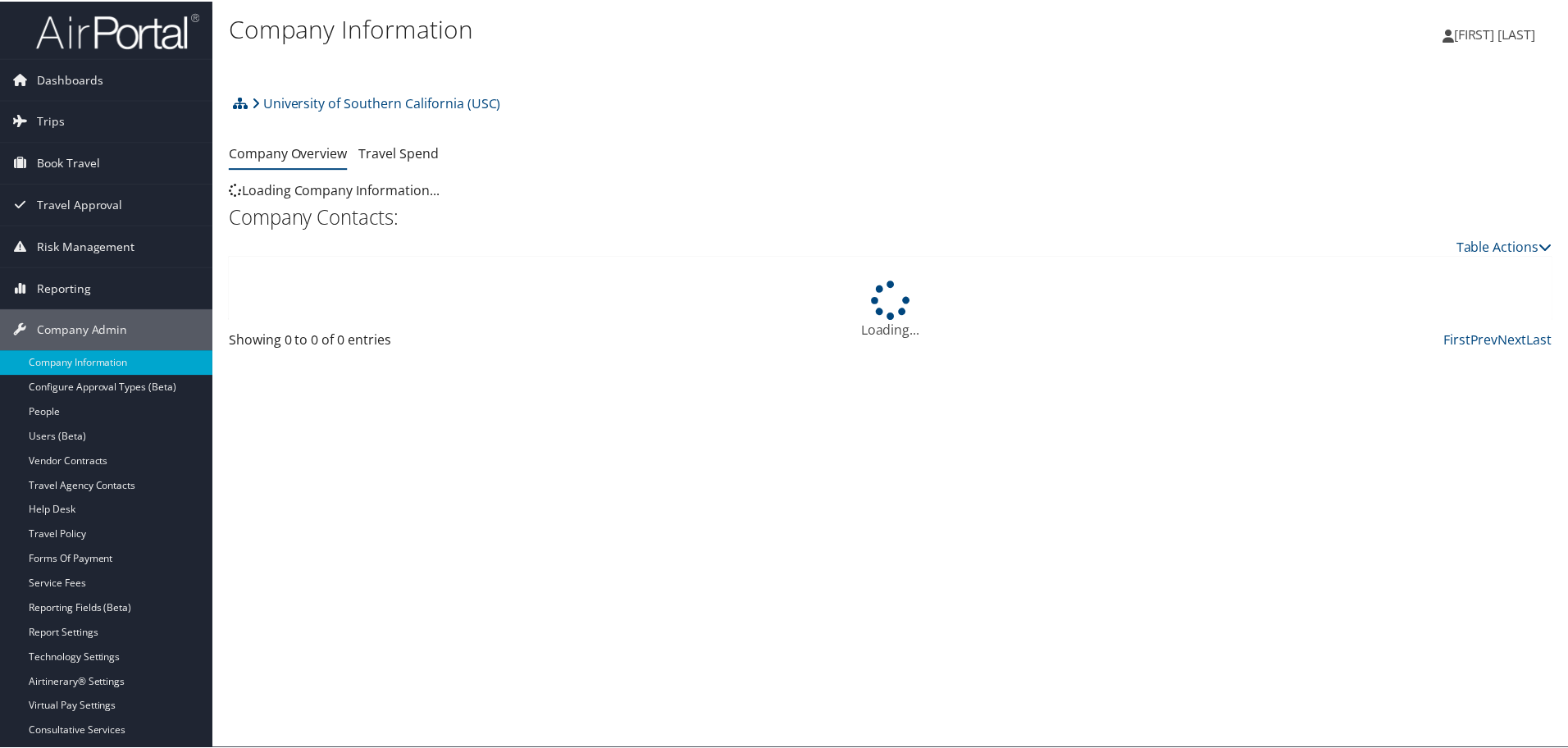 scroll, scrollTop: 0, scrollLeft: 0, axis: both 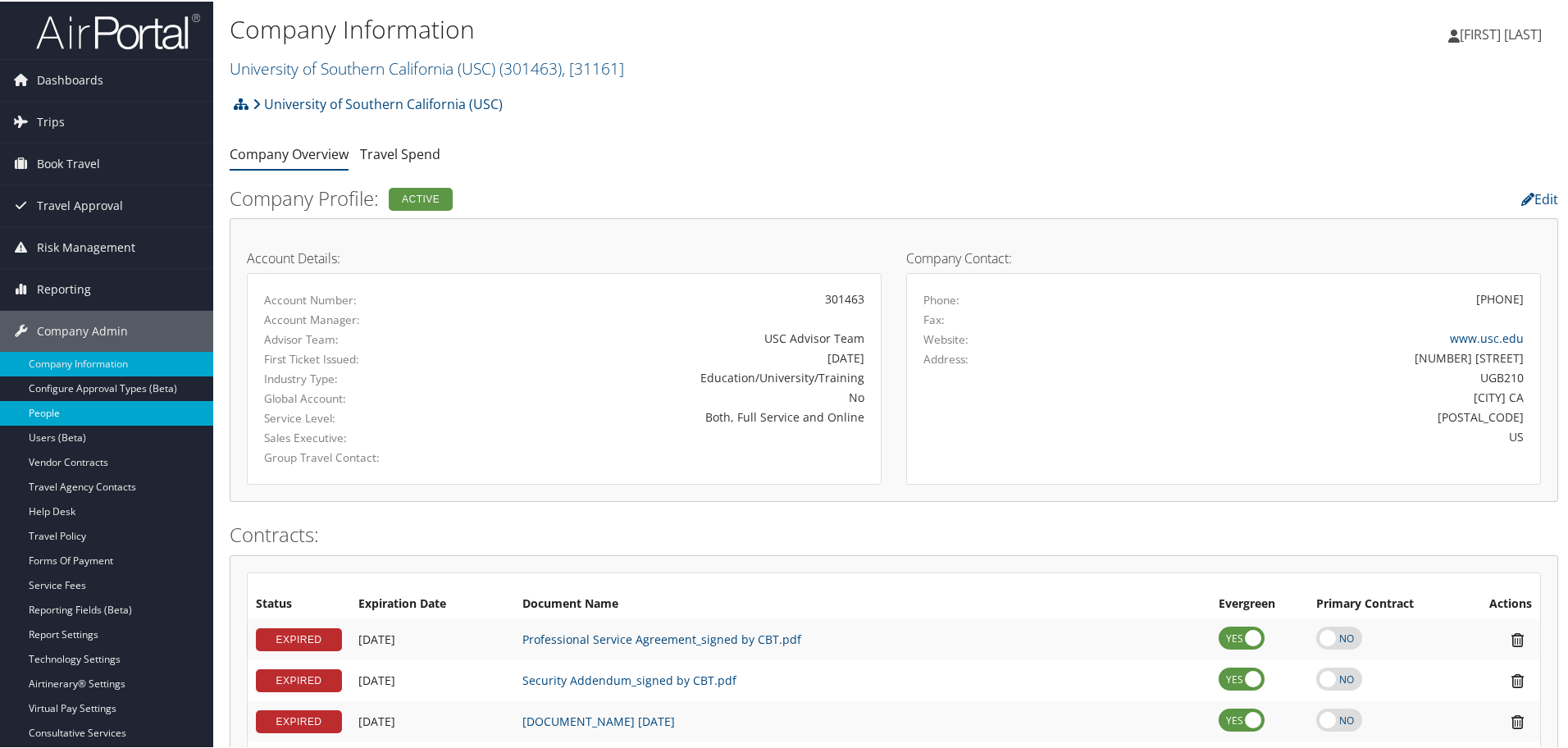 click on "People" at bounding box center [107, 412] 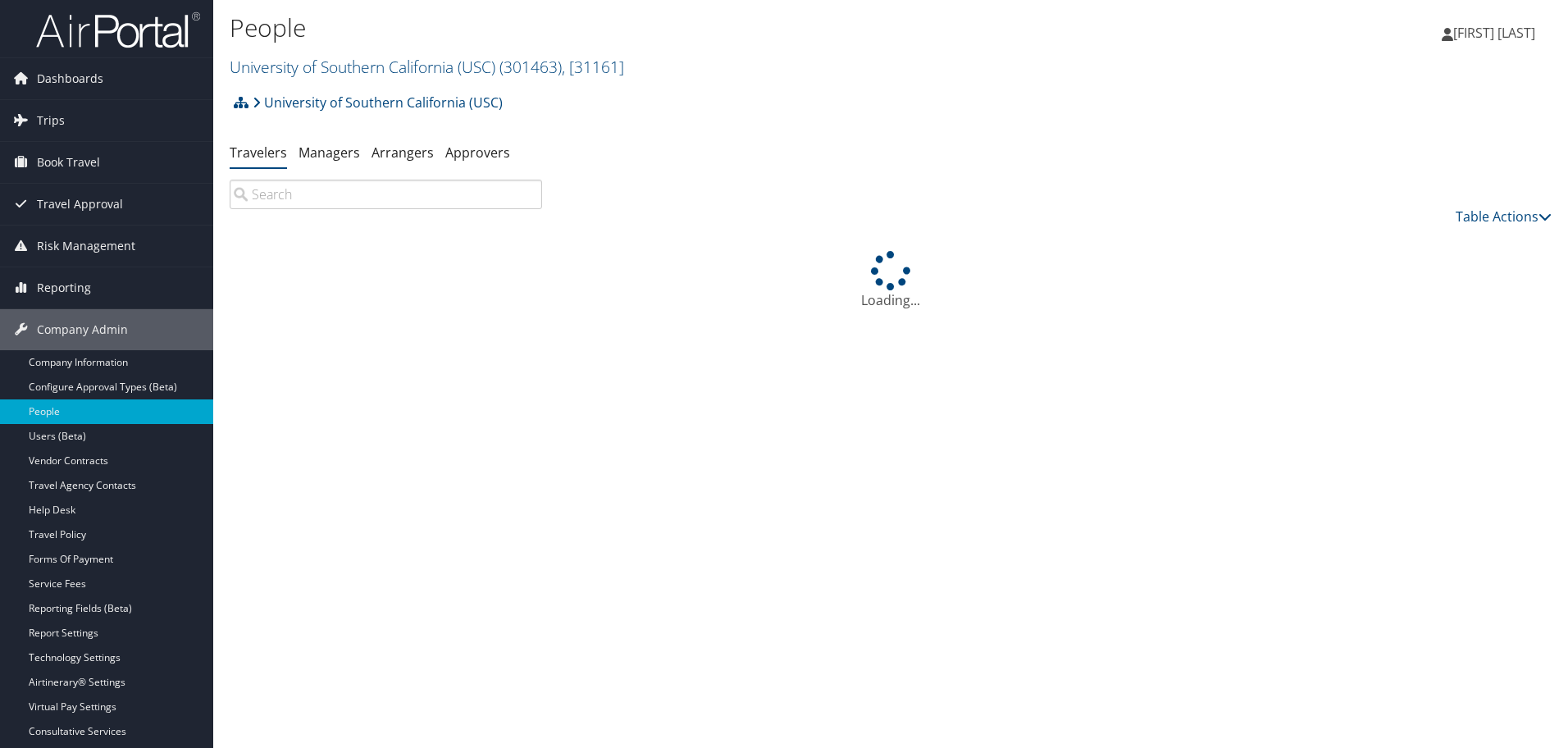 scroll, scrollTop: 0, scrollLeft: 0, axis: both 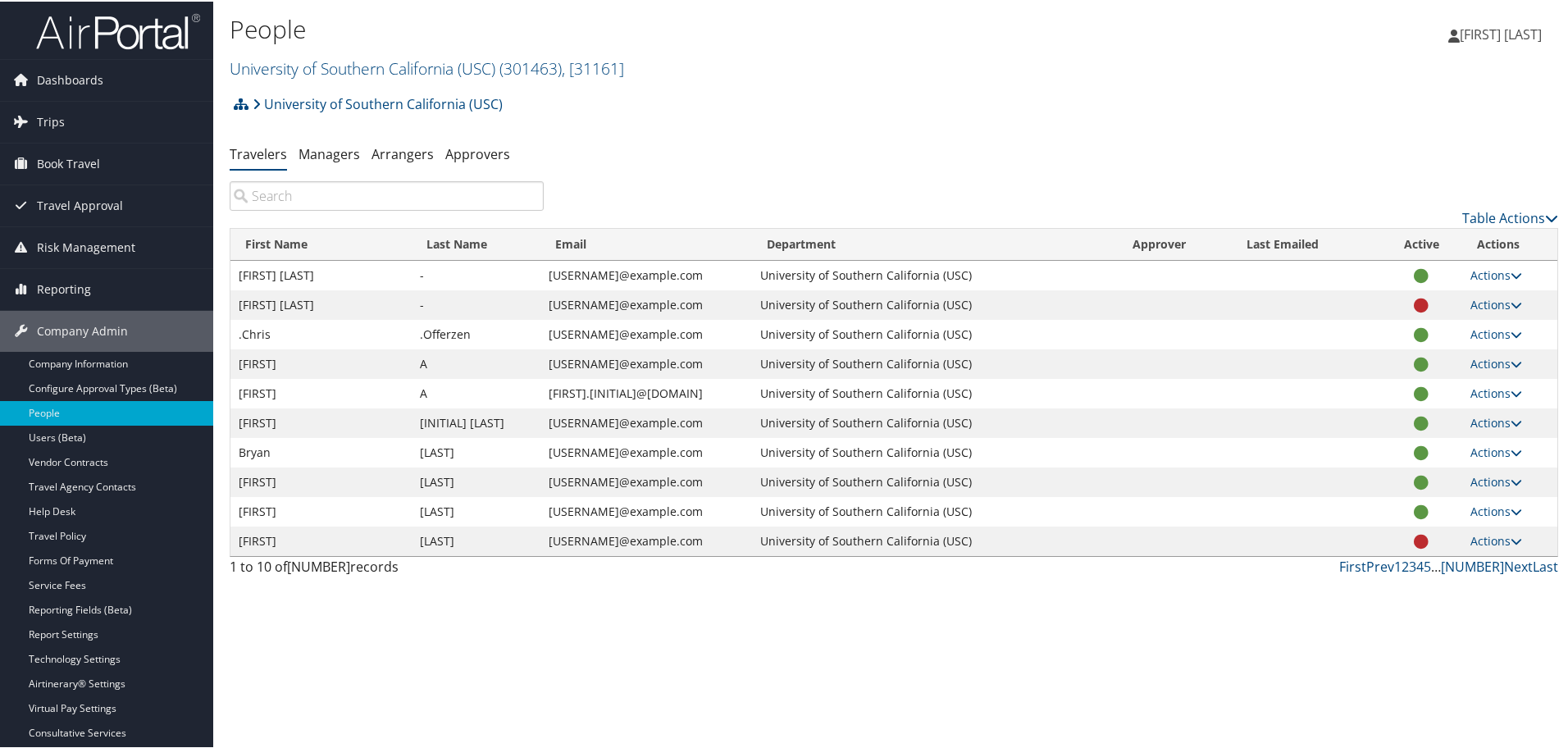click at bounding box center [386, 194] 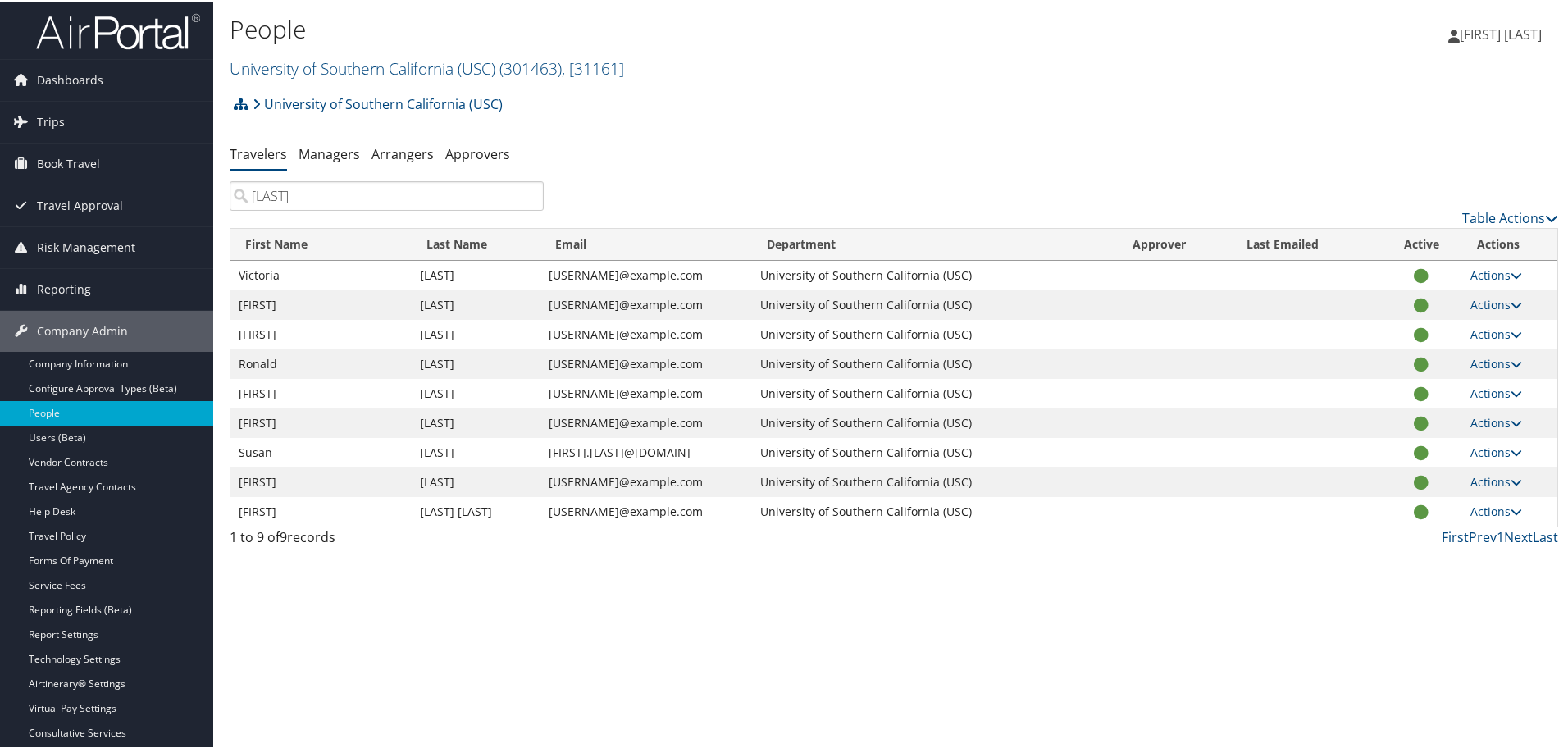 type on "Vaca" 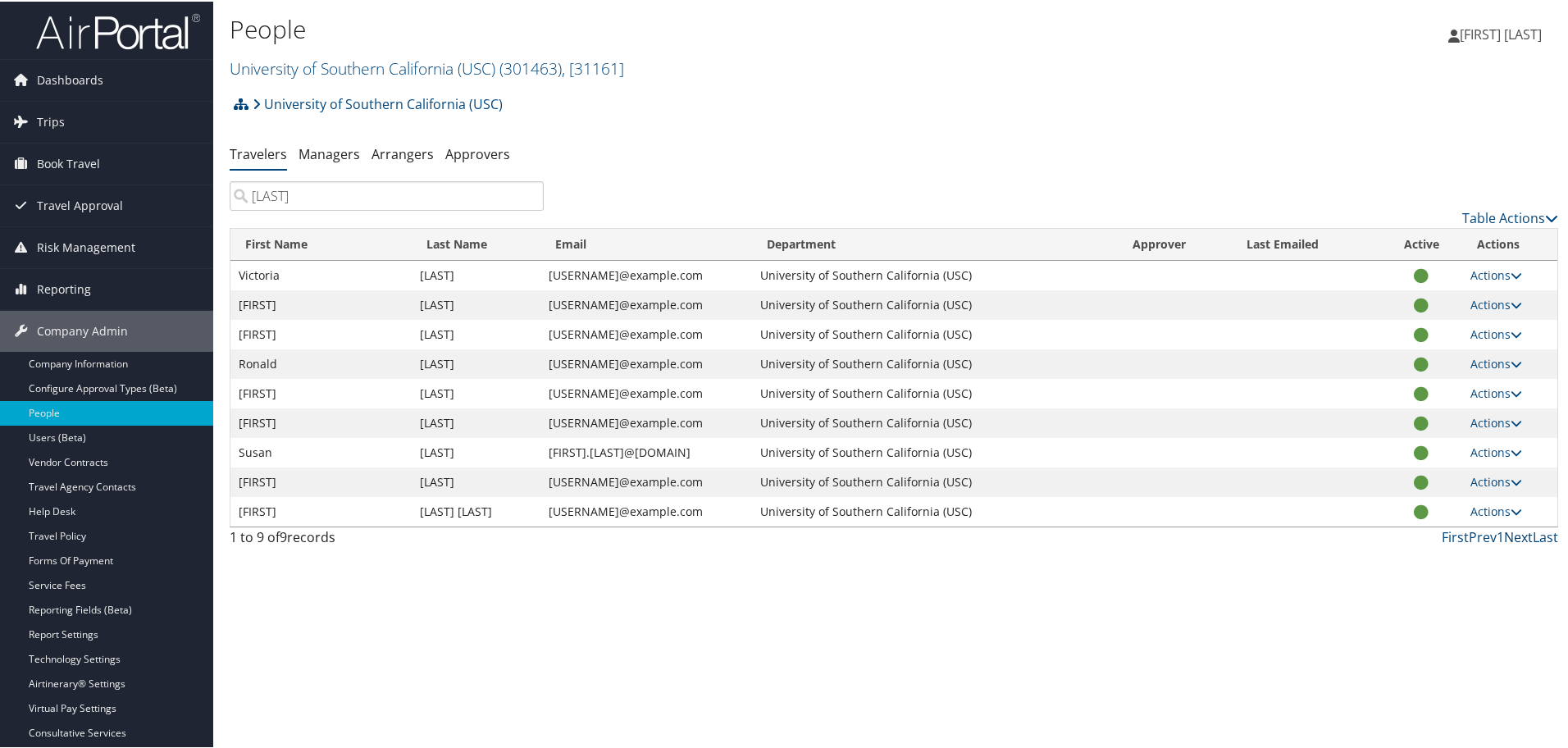 click on "Next" at bounding box center (1518, 536) 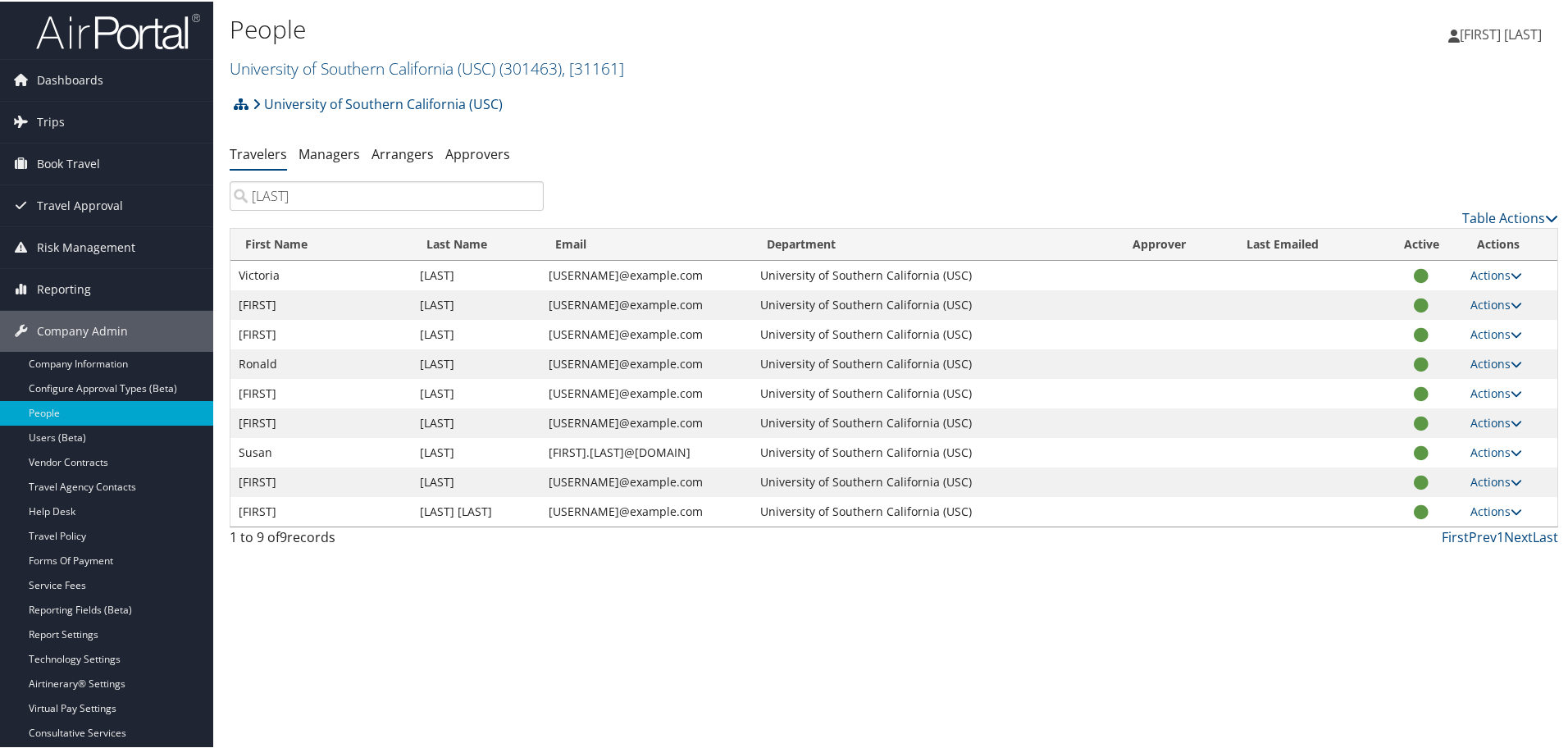 drag, startPoint x: 457, startPoint y: 199, endPoint x: 378, endPoint y: 188, distance: 79.762146 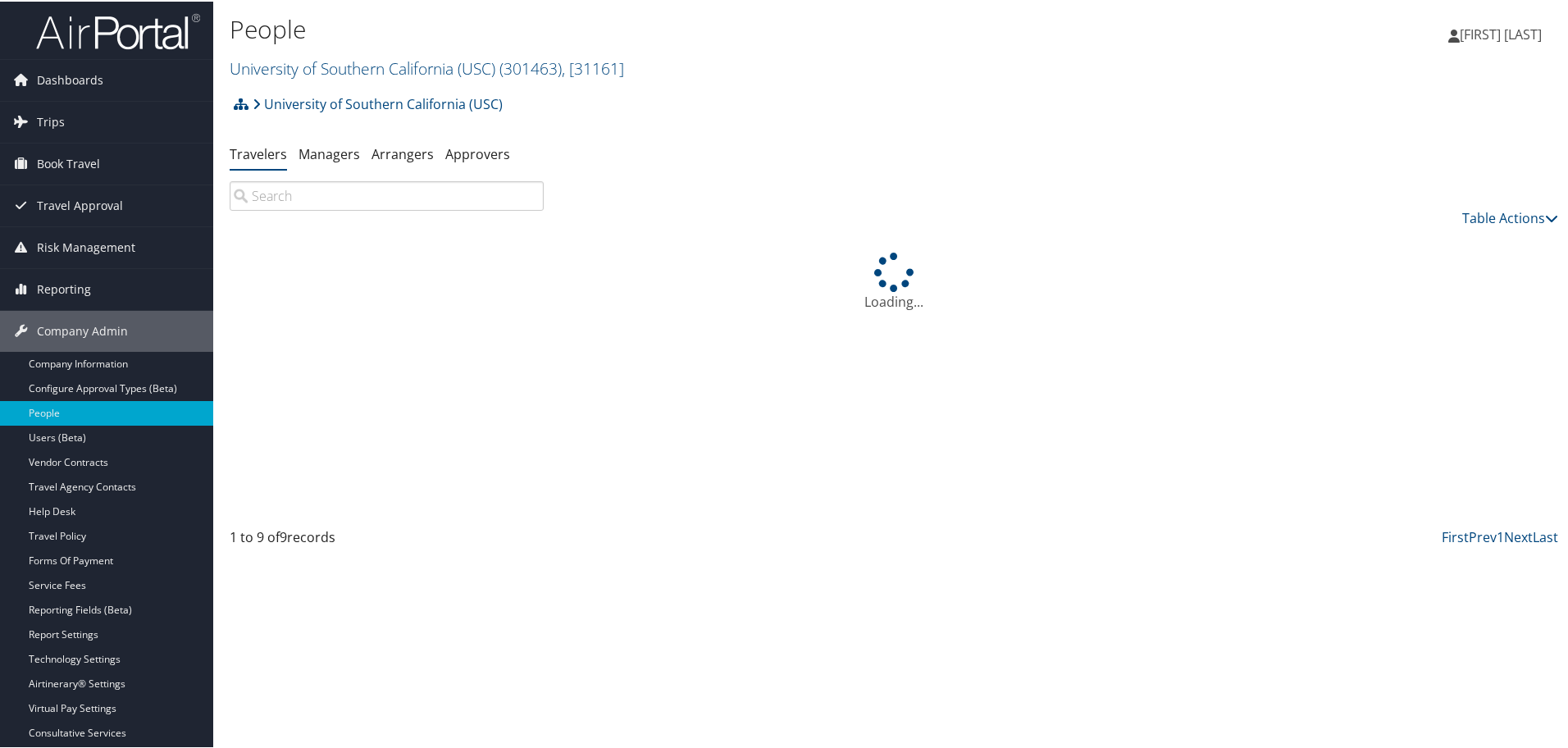 paste on "rossier" 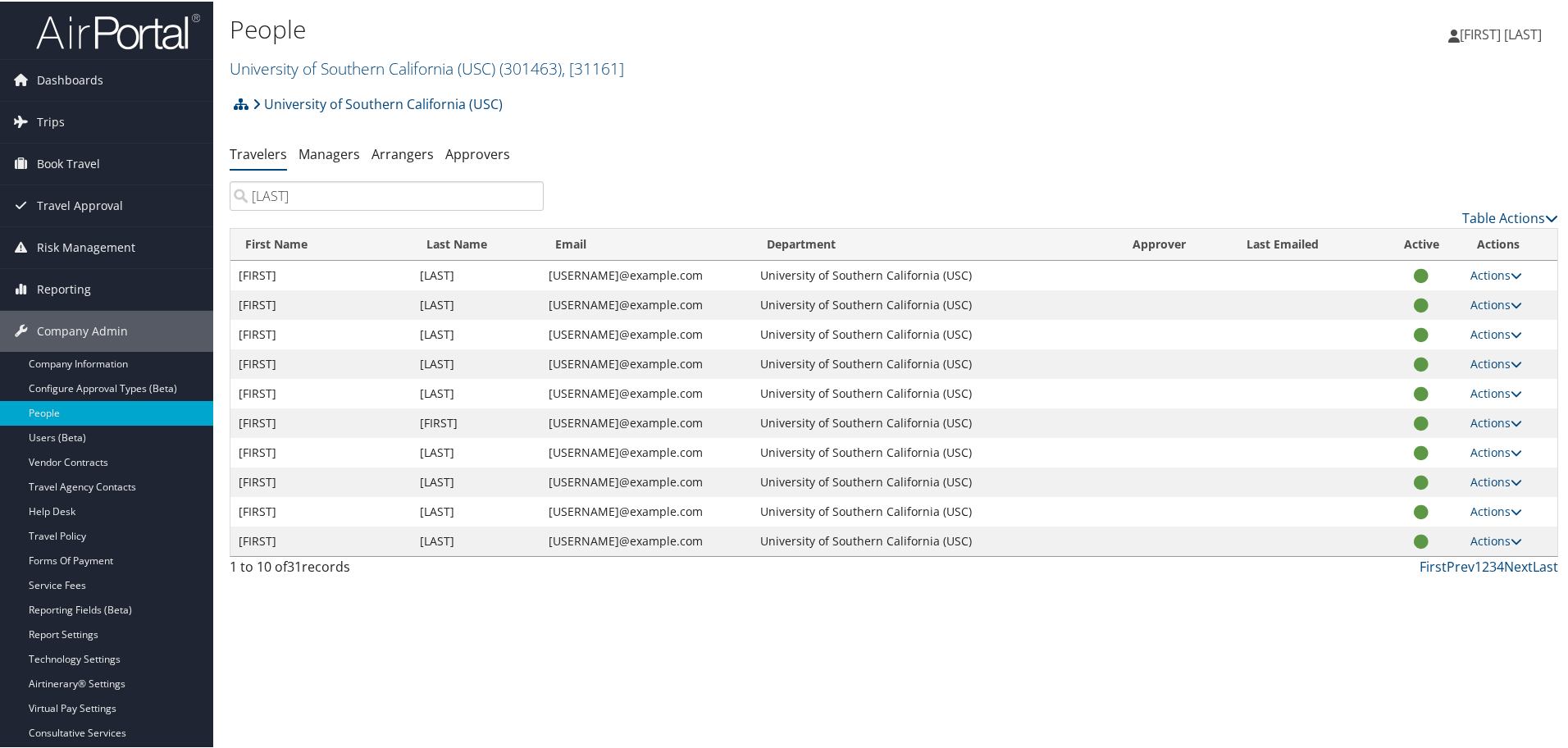 type on "rossier" 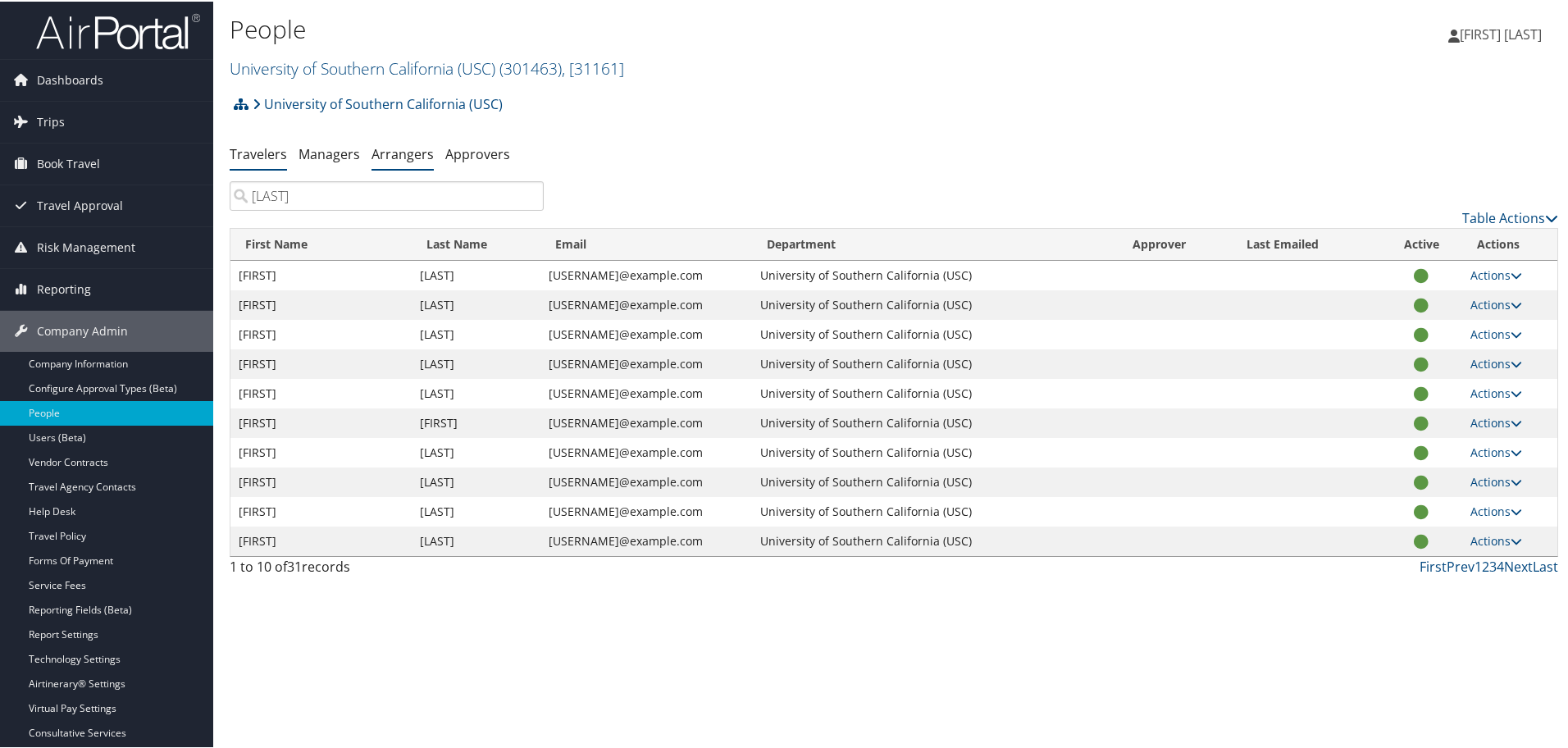 click on "Arrangers" at bounding box center (403, 153) 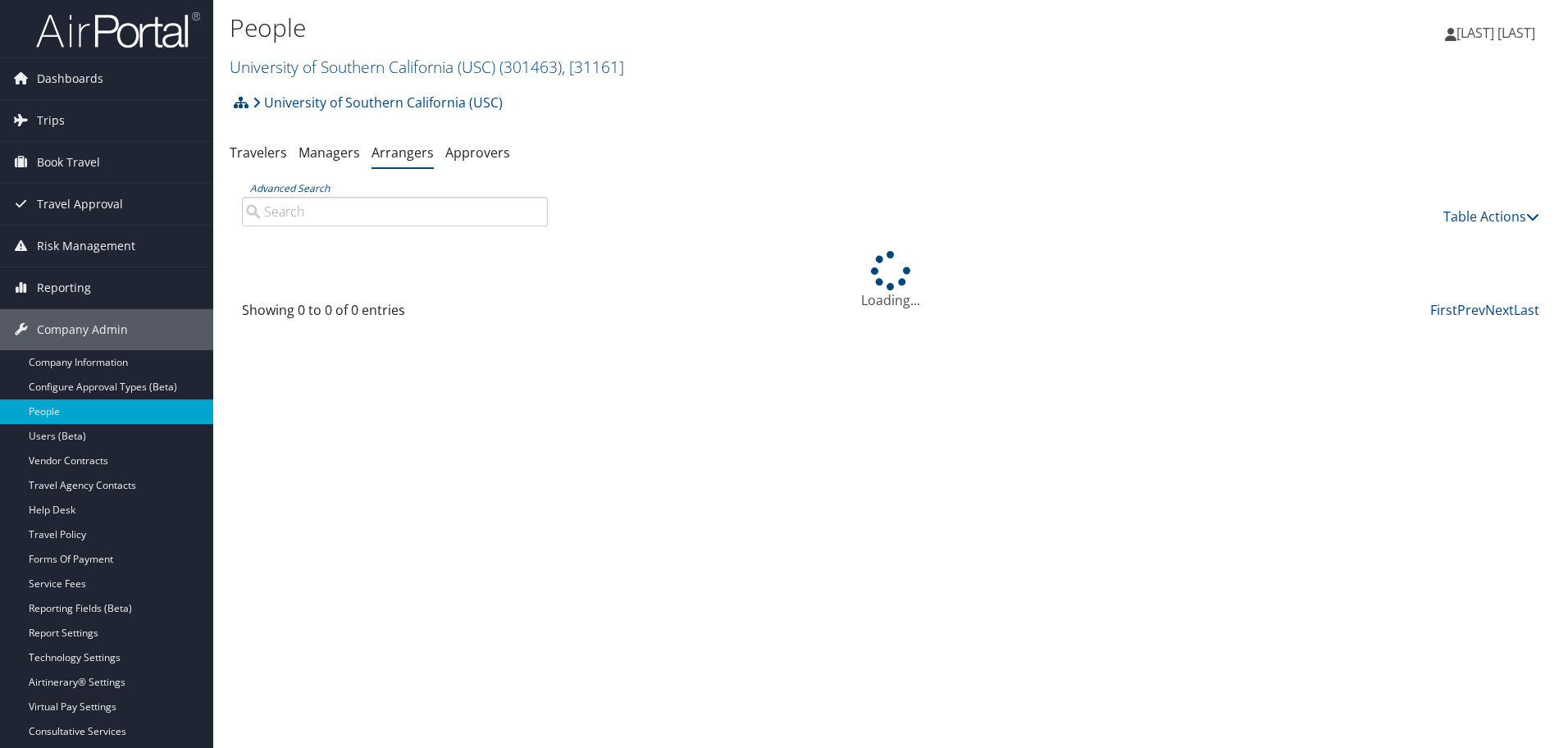 scroll, scrollTop: 0, scrollLeft: 0, axis: both 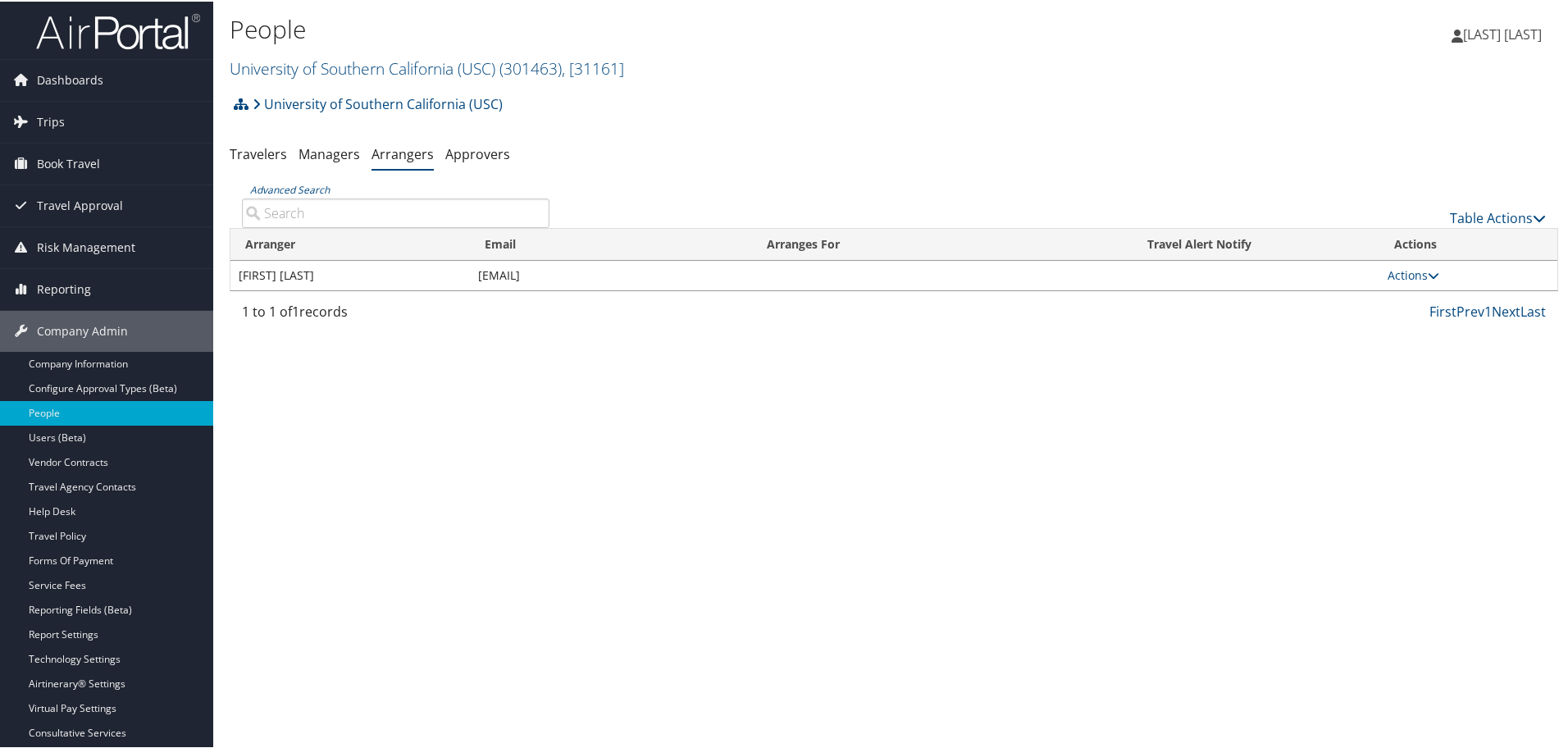 click on "Advanced Search" at bounding box center [395, 212] 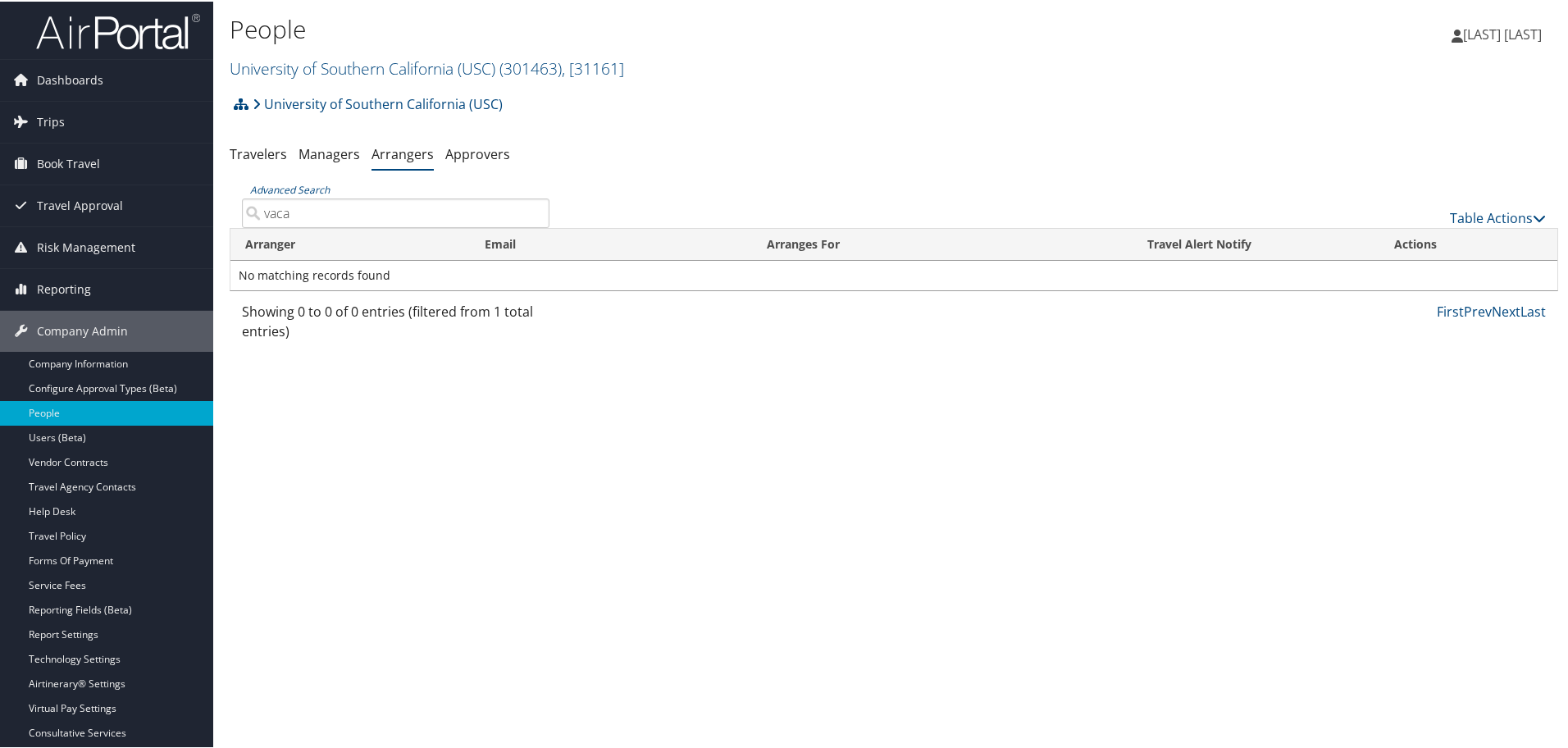 click on "vaca" at bounding box center (395, 212) 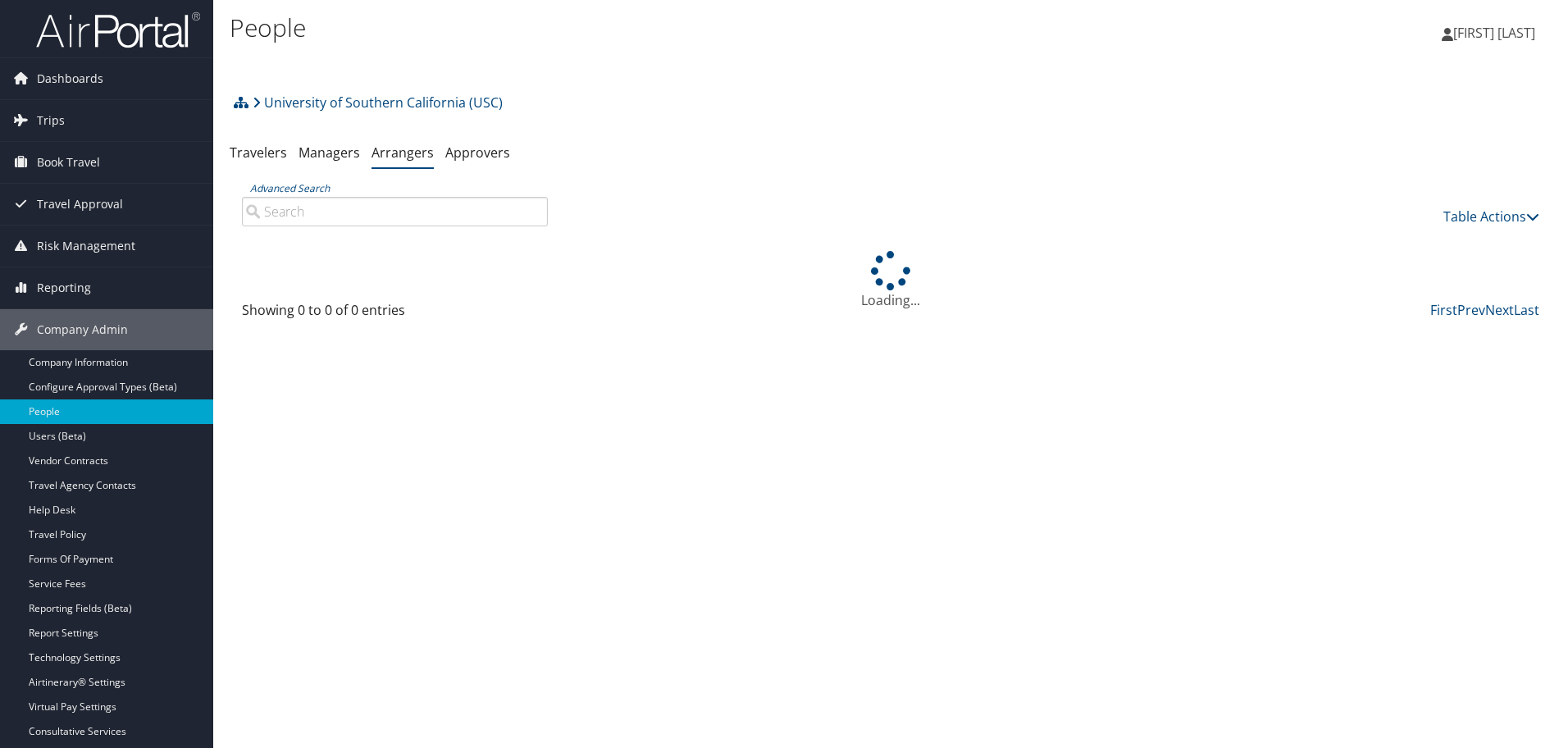 scroll, scrollTop: 0, scrollLeft: 0, axis: both 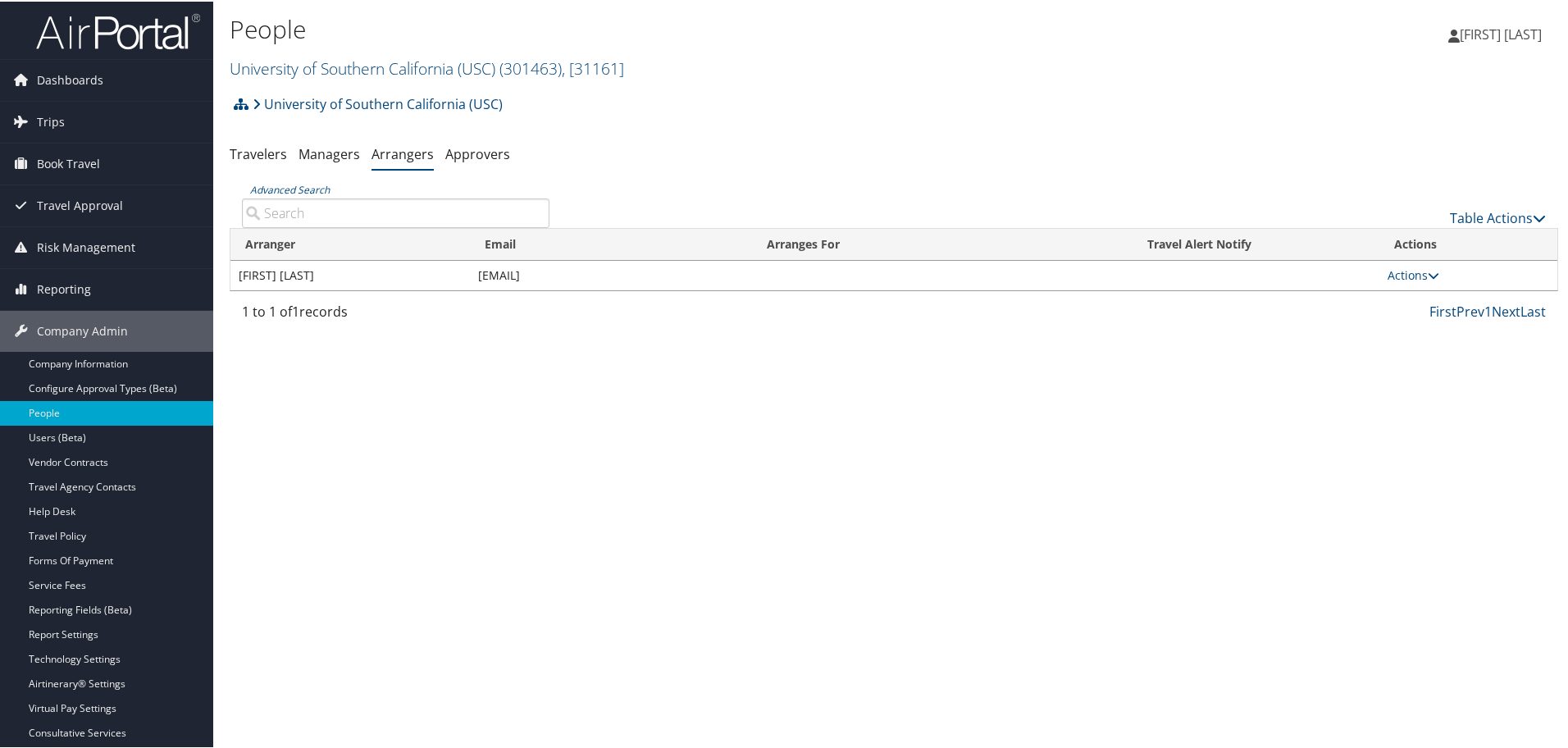 click on "Advanced Search" at bounding box center (395, 212) 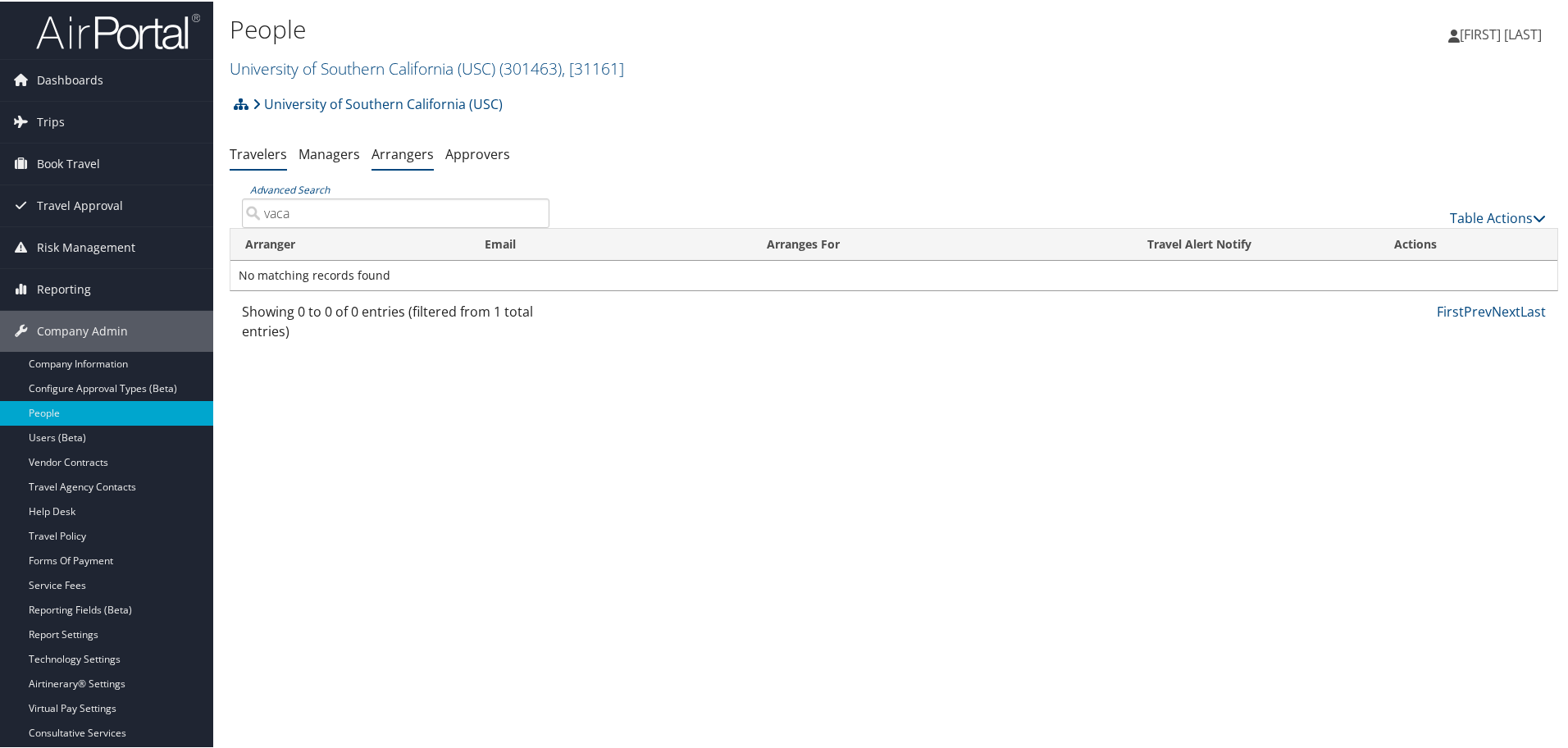 type on "vaca" 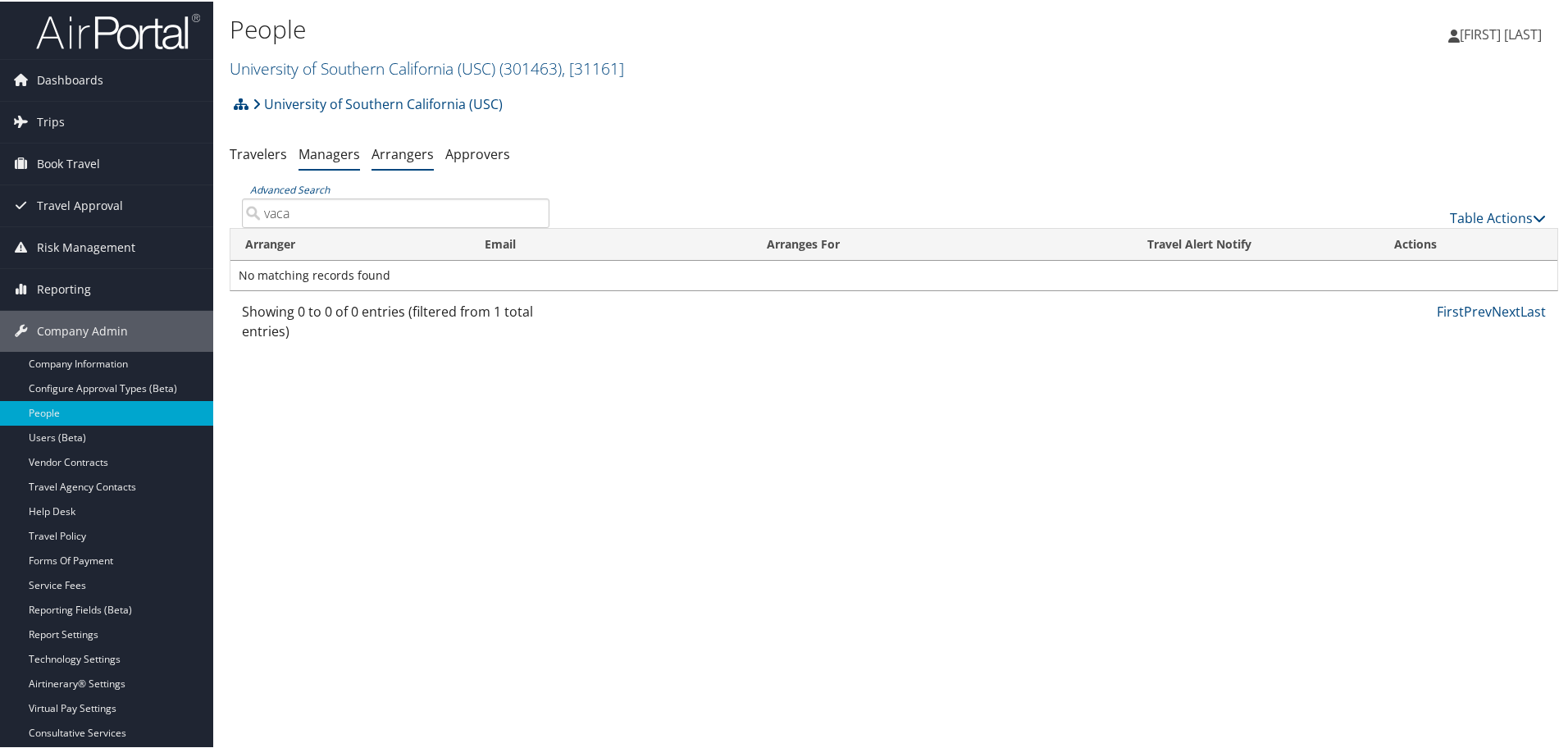 click on "Managers" at bounding box center [329, 153] 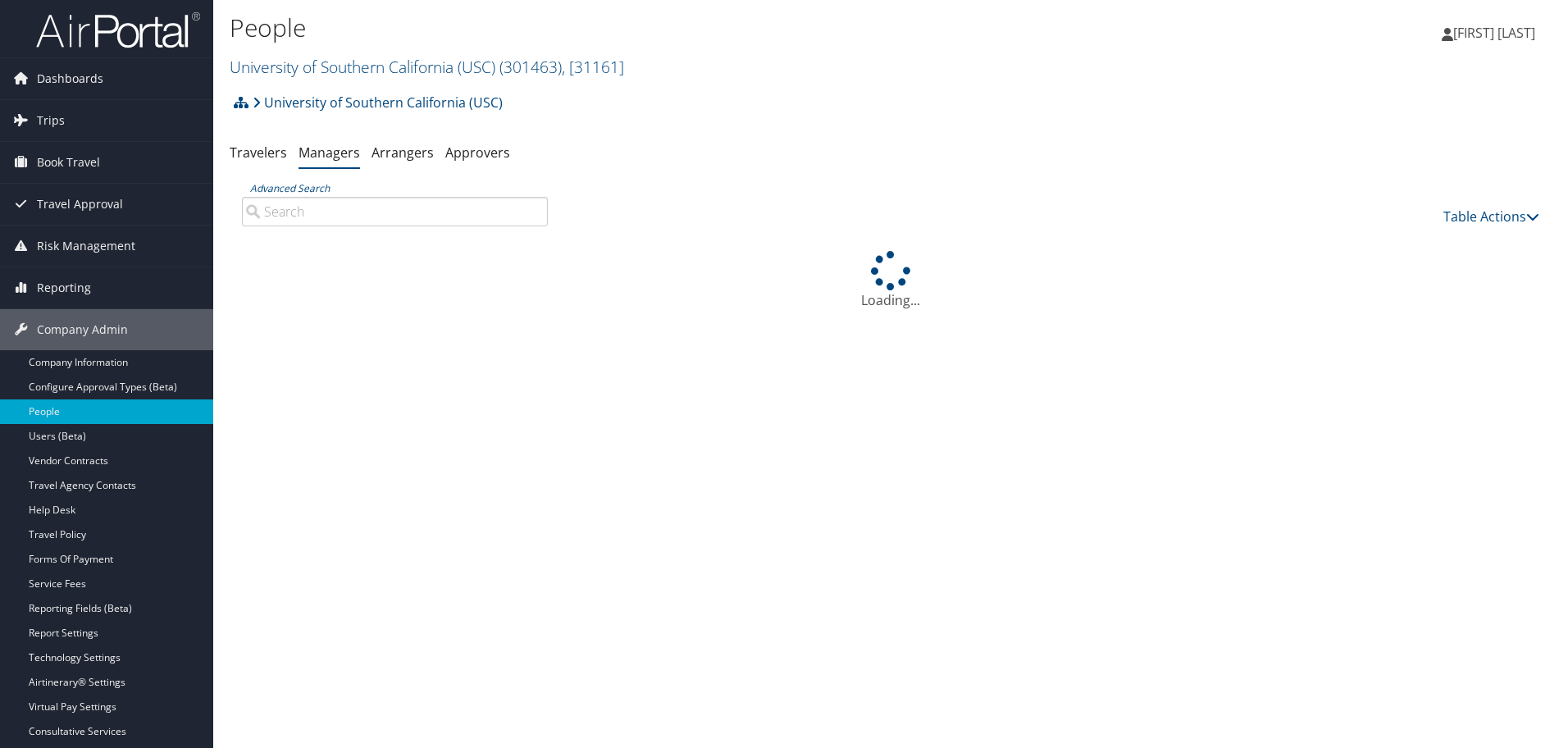 scroll, scrollTop: 0, scrollLeft: 0, axis: both 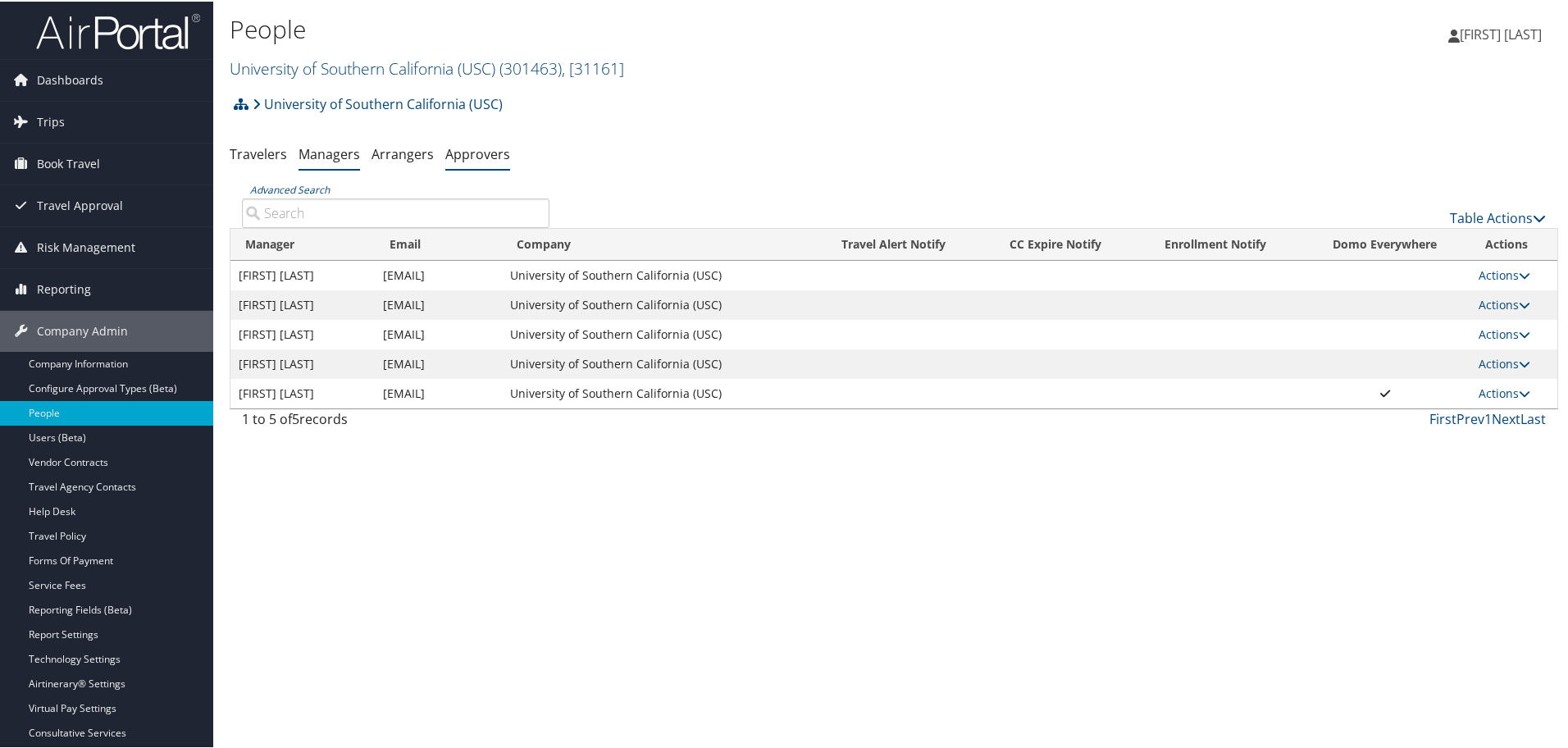 click on "Approvers" at bounding box center [477, 153] 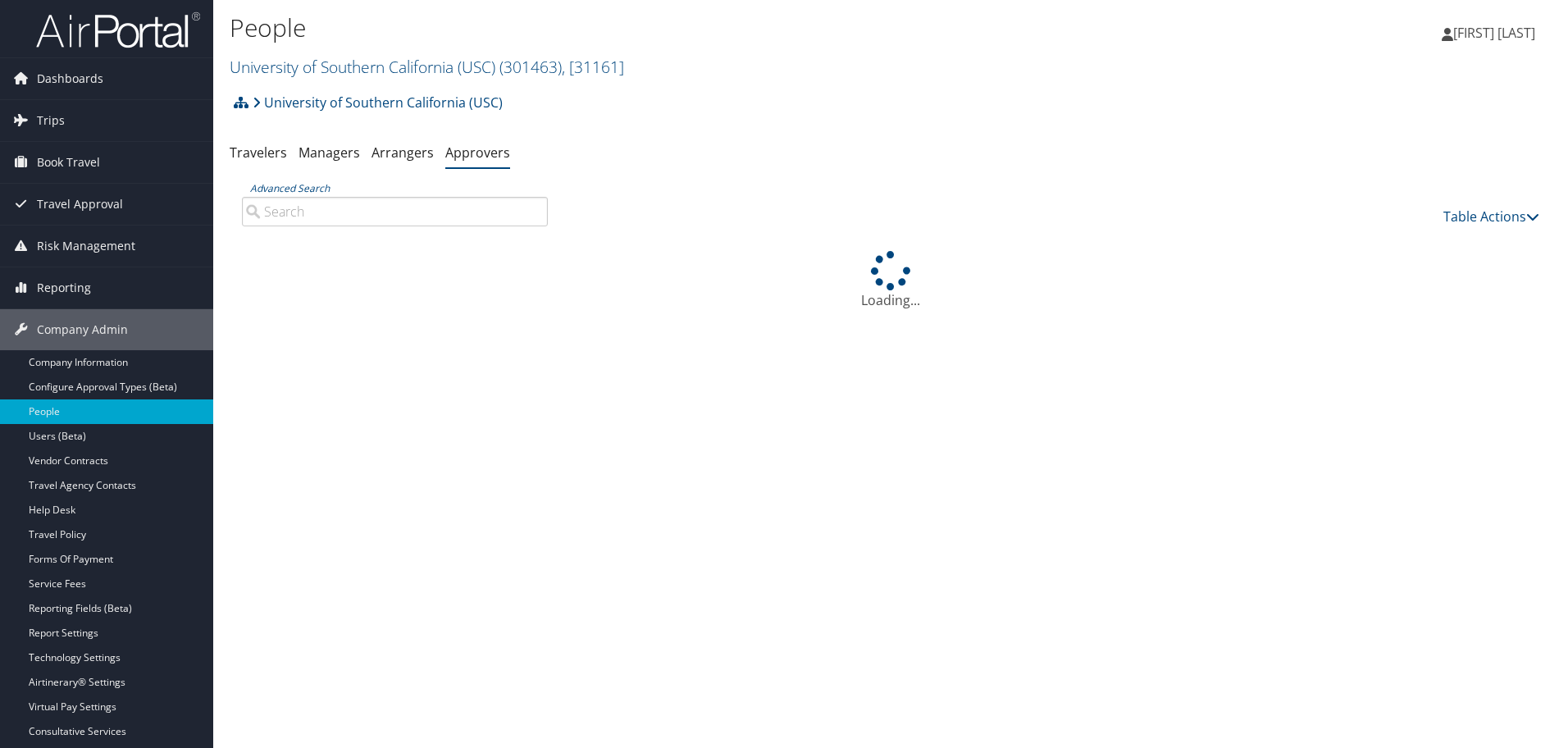 scroll, scrollTop: 0, scrollLeft: 0, axis: both 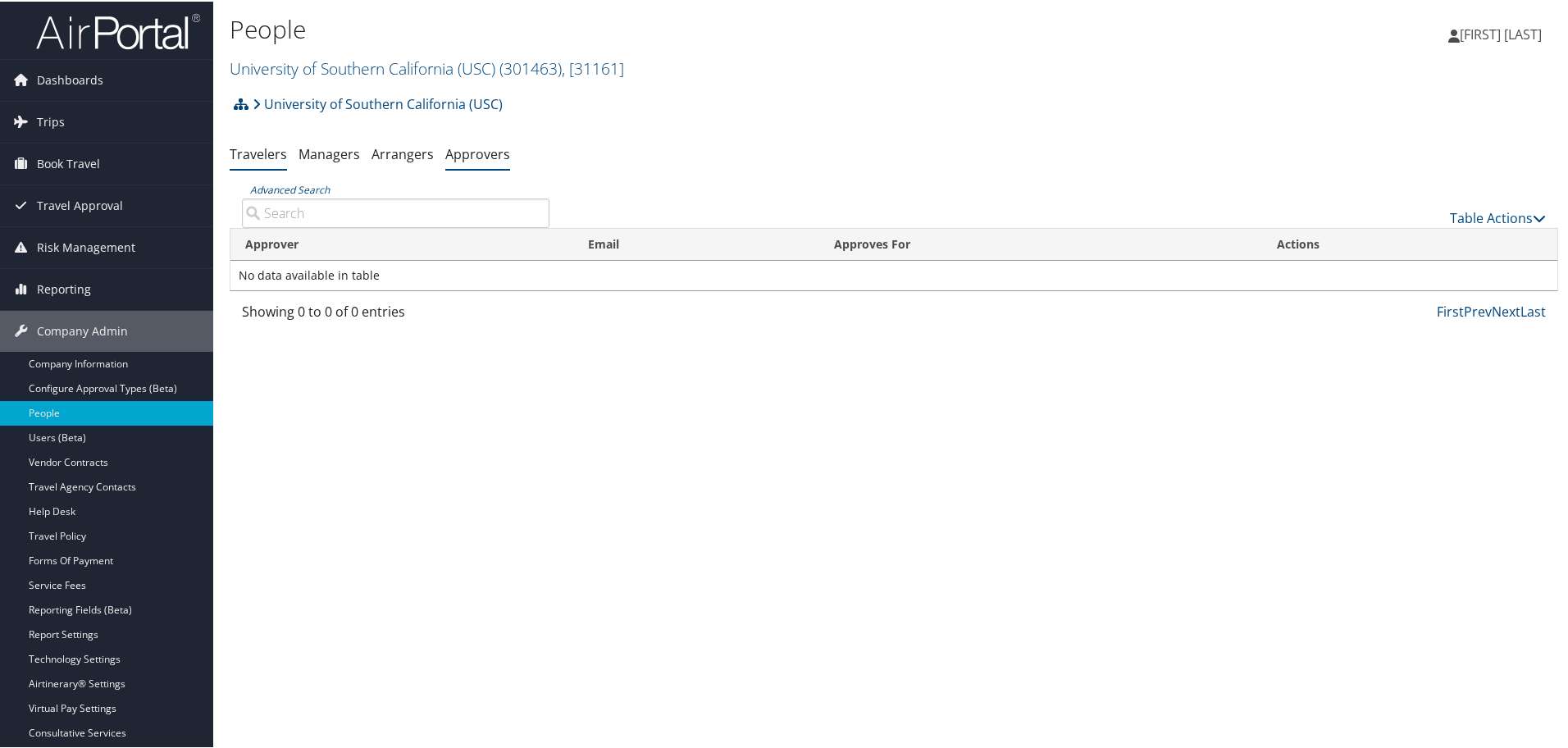 click on "Travelers" at bounding box center [258, 153] 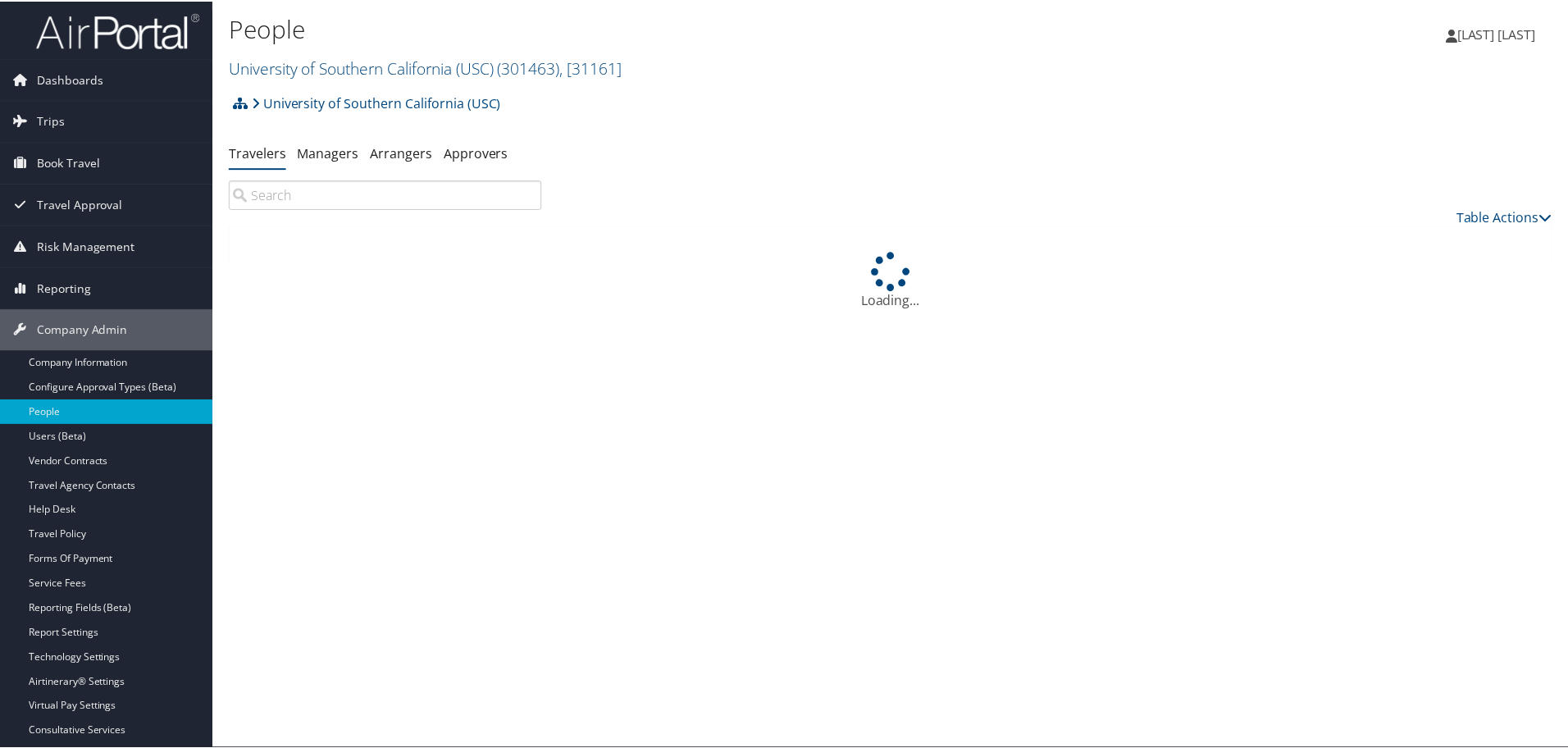 scroll, scrollTop: 0, scrollLeft: 0, axis: both 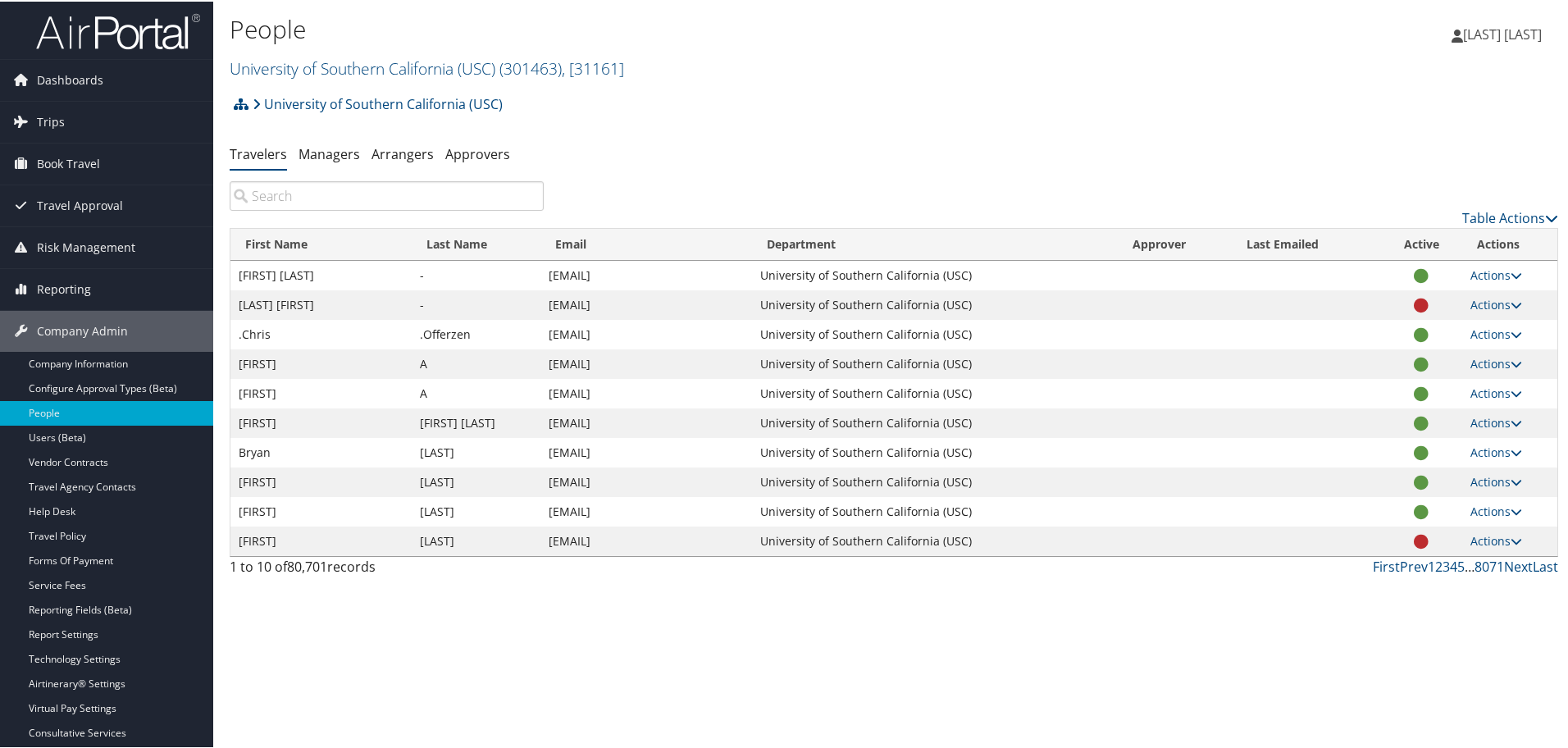 click at bounding box center (386, 194) 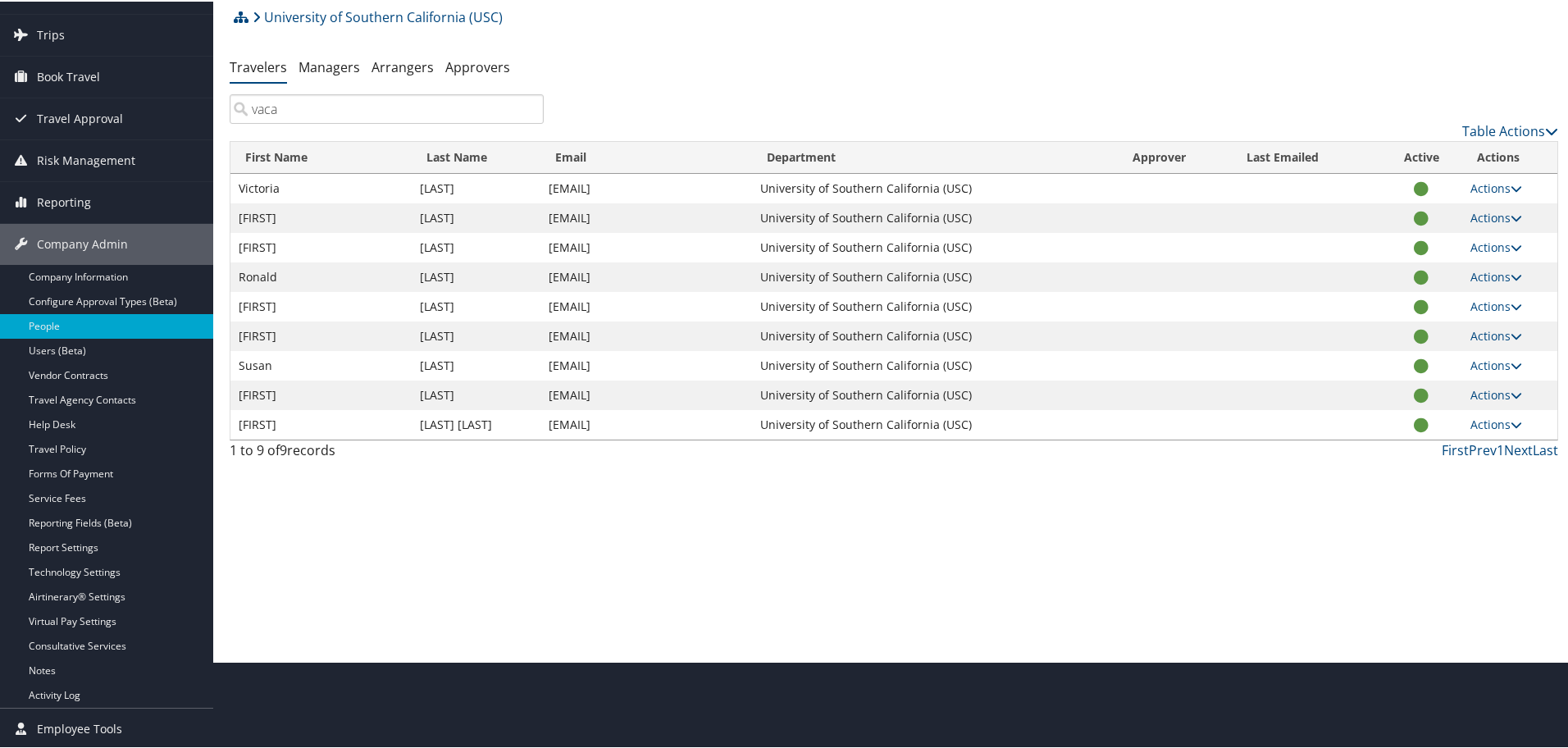 scroll, scrollTop: 88, scrollLeft: 0, axis: vertical 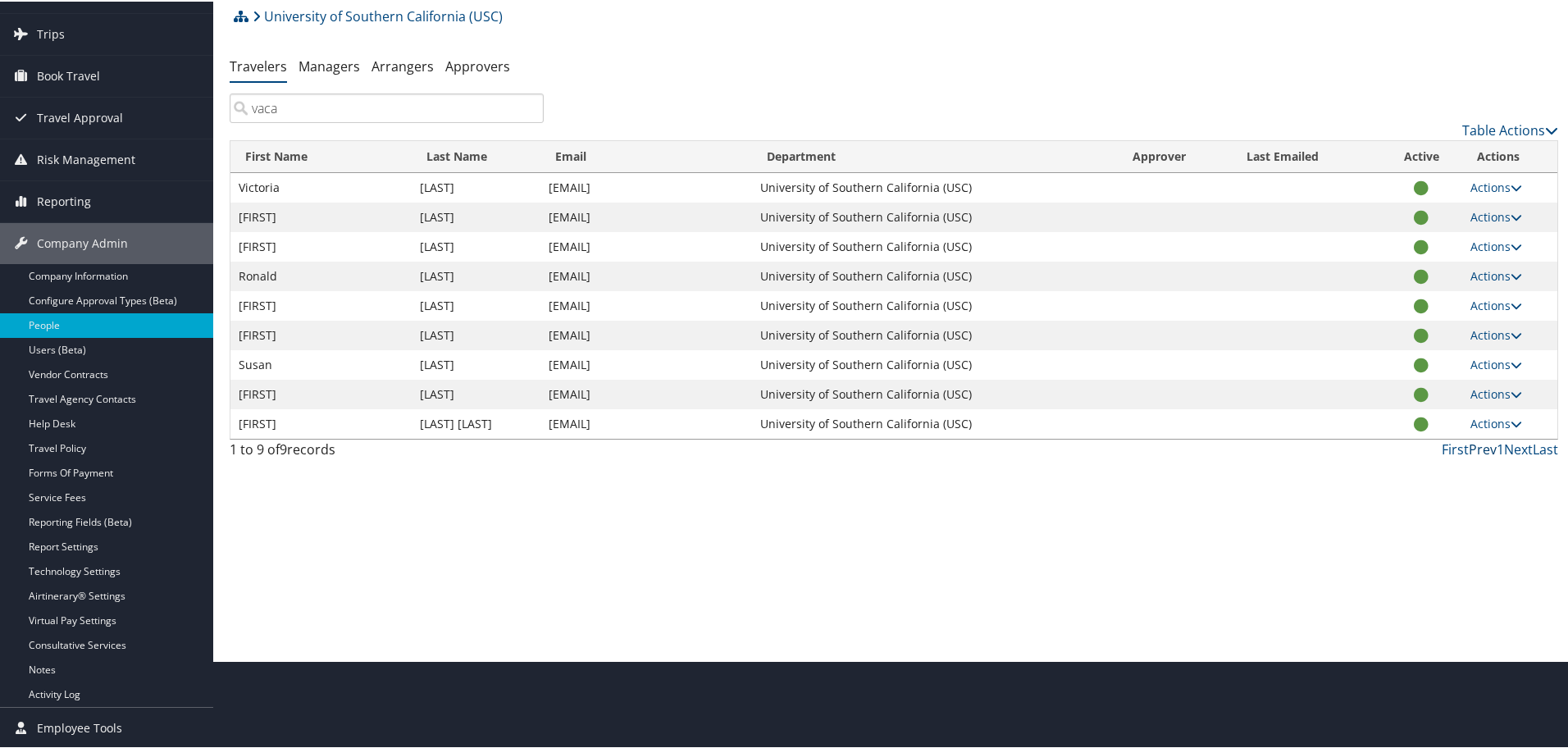 type on "vaca" 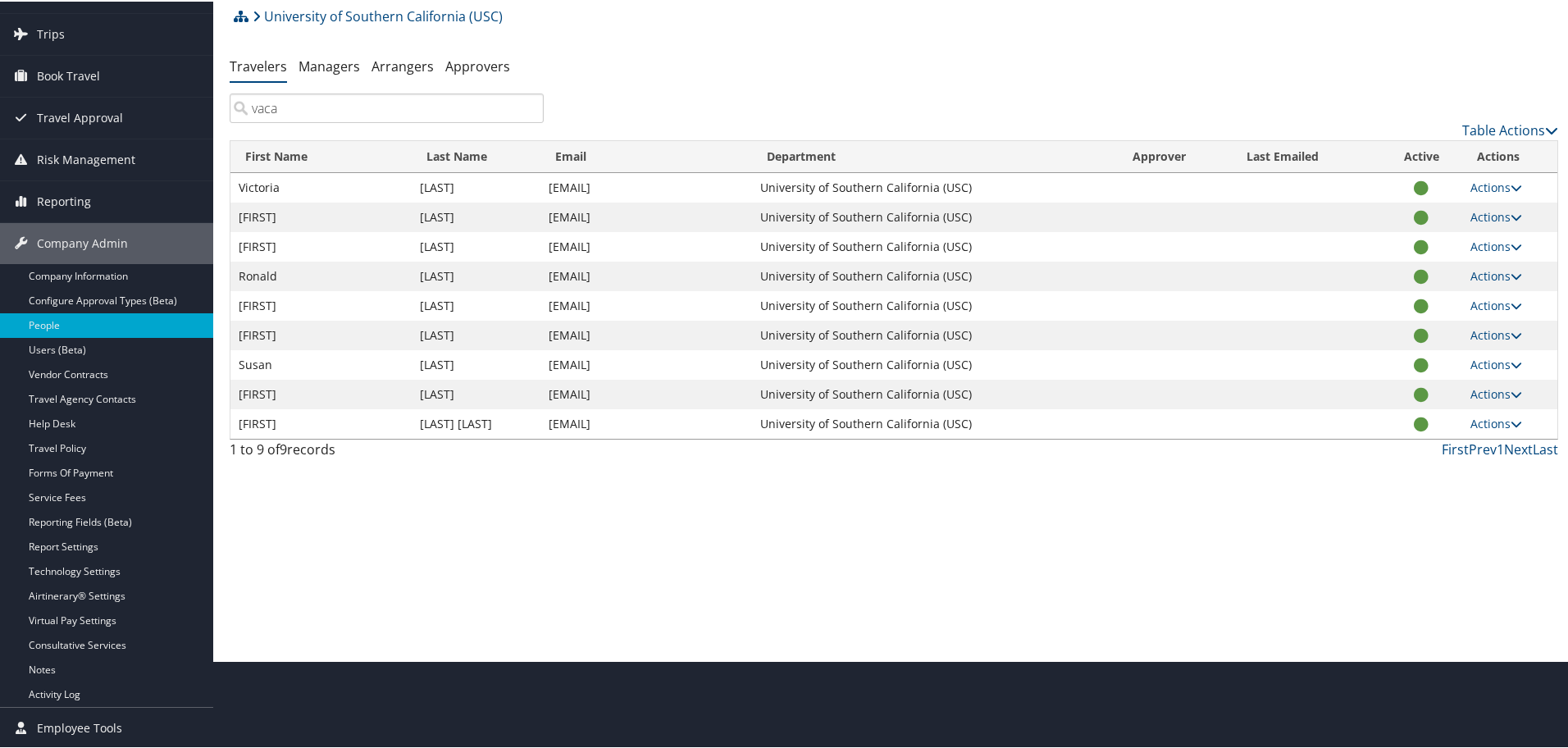 click on "vaca" at bounding box center [386, 107] 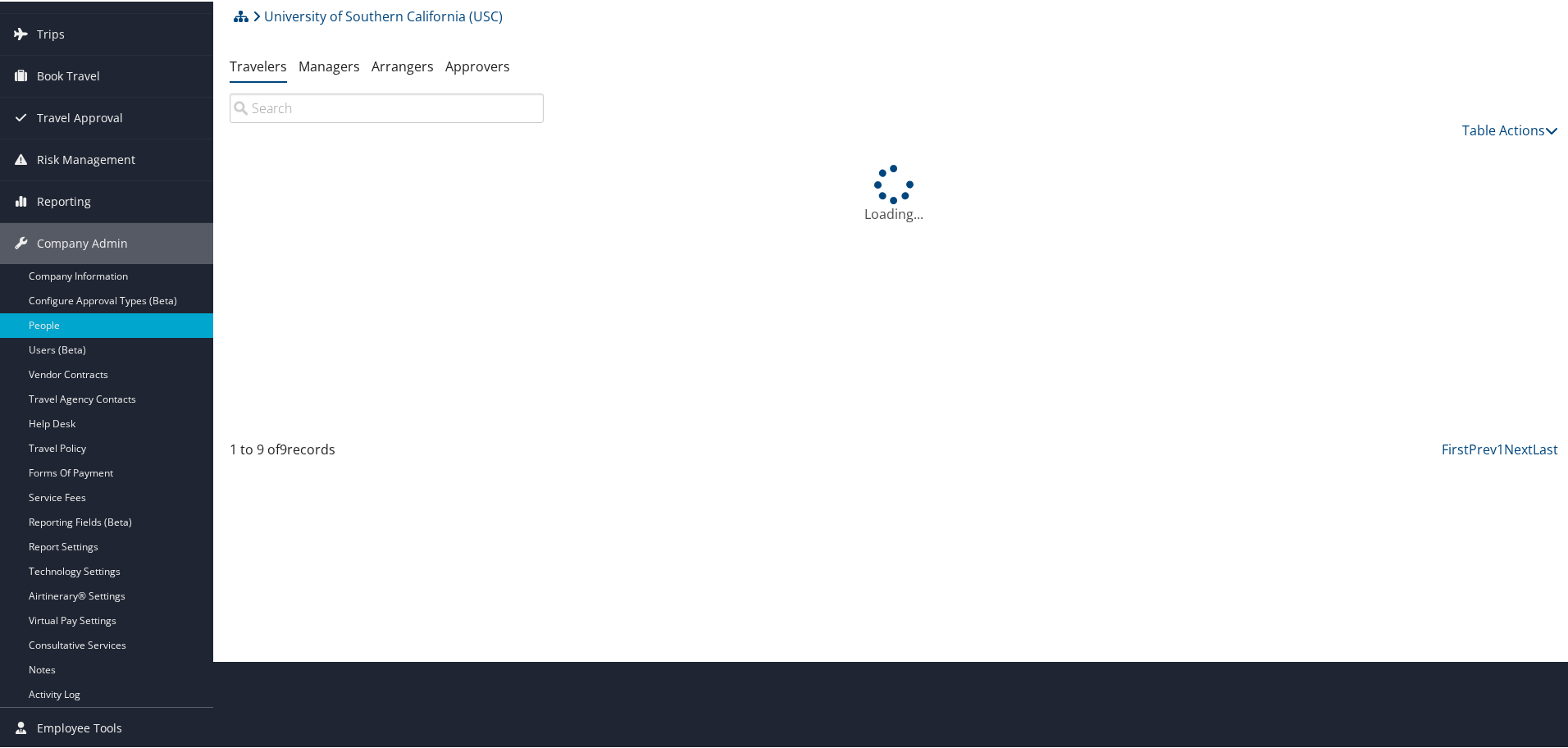 paste on "[FIRST]" 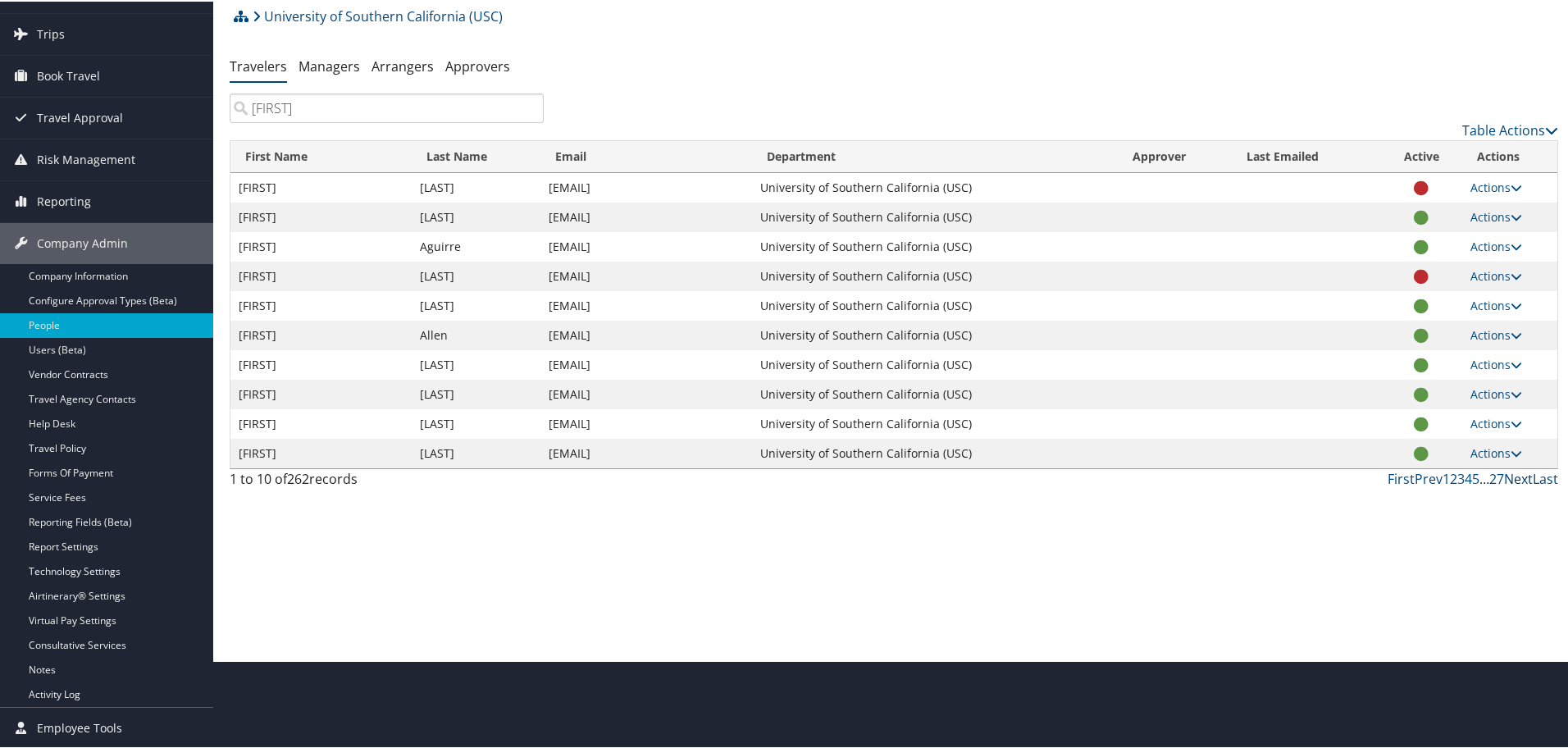 click on "Next" at bounding box center [1518, 477] 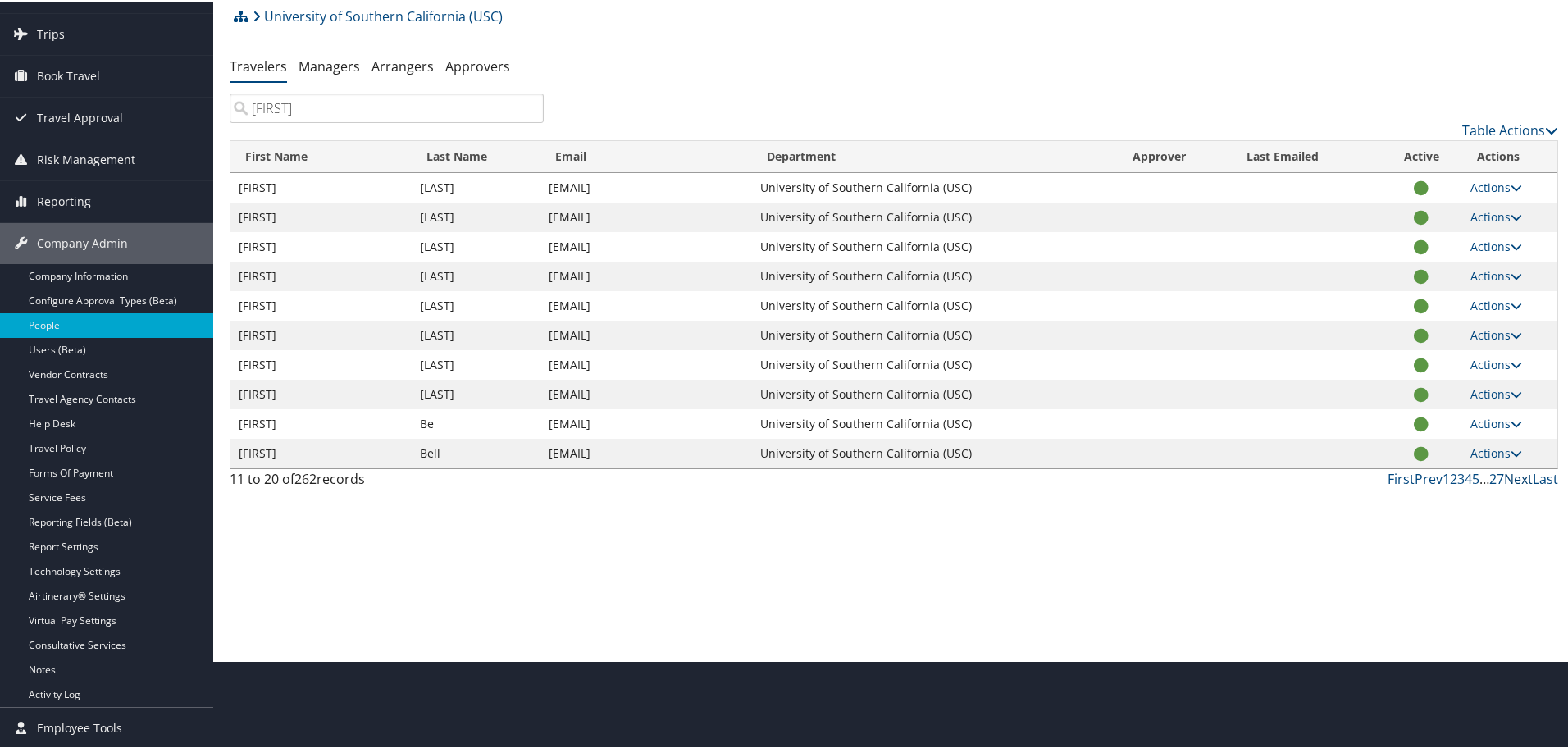 click on "Next" at bounding box center (1518, 477) 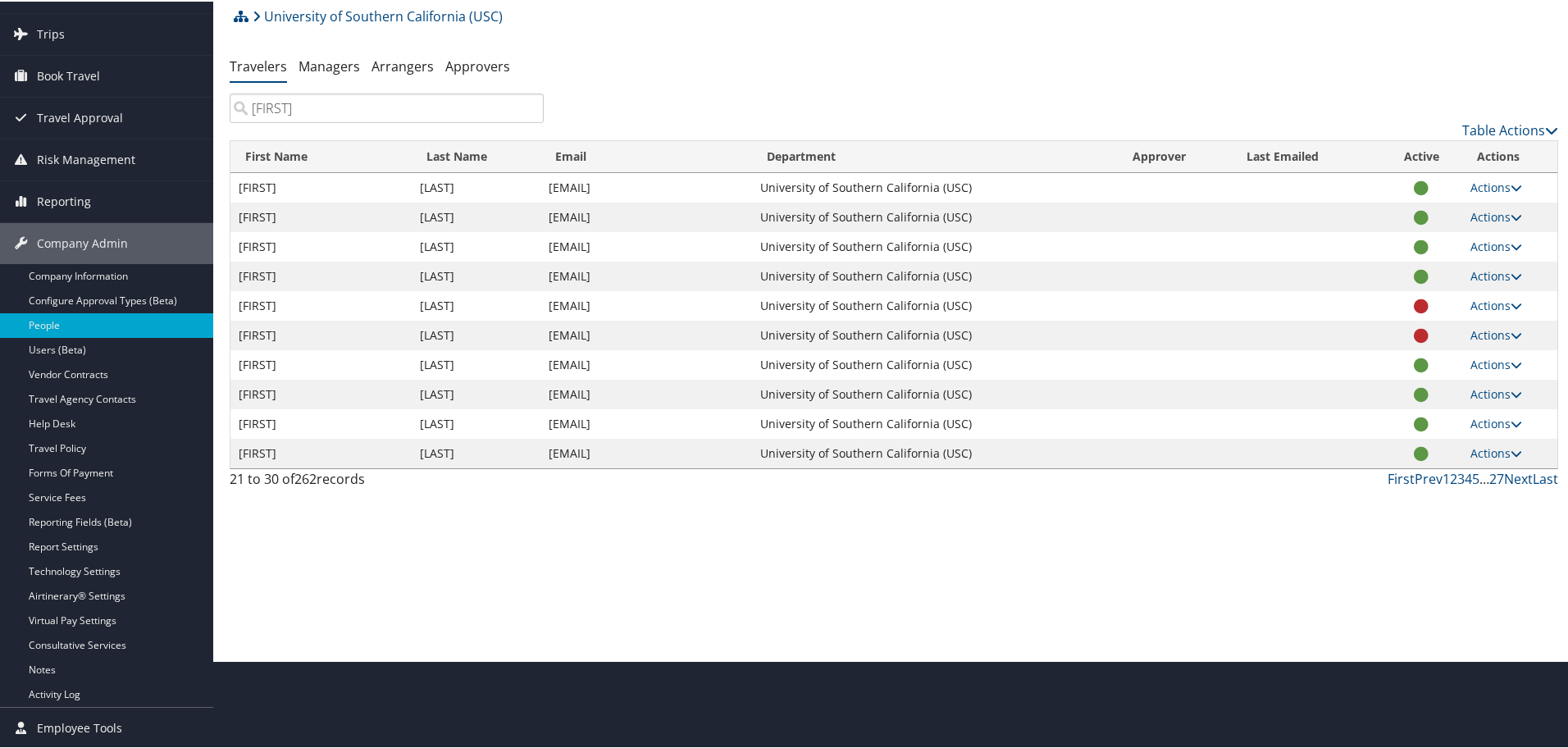 click on "[FIRST]" at bounding box center (386, 107) 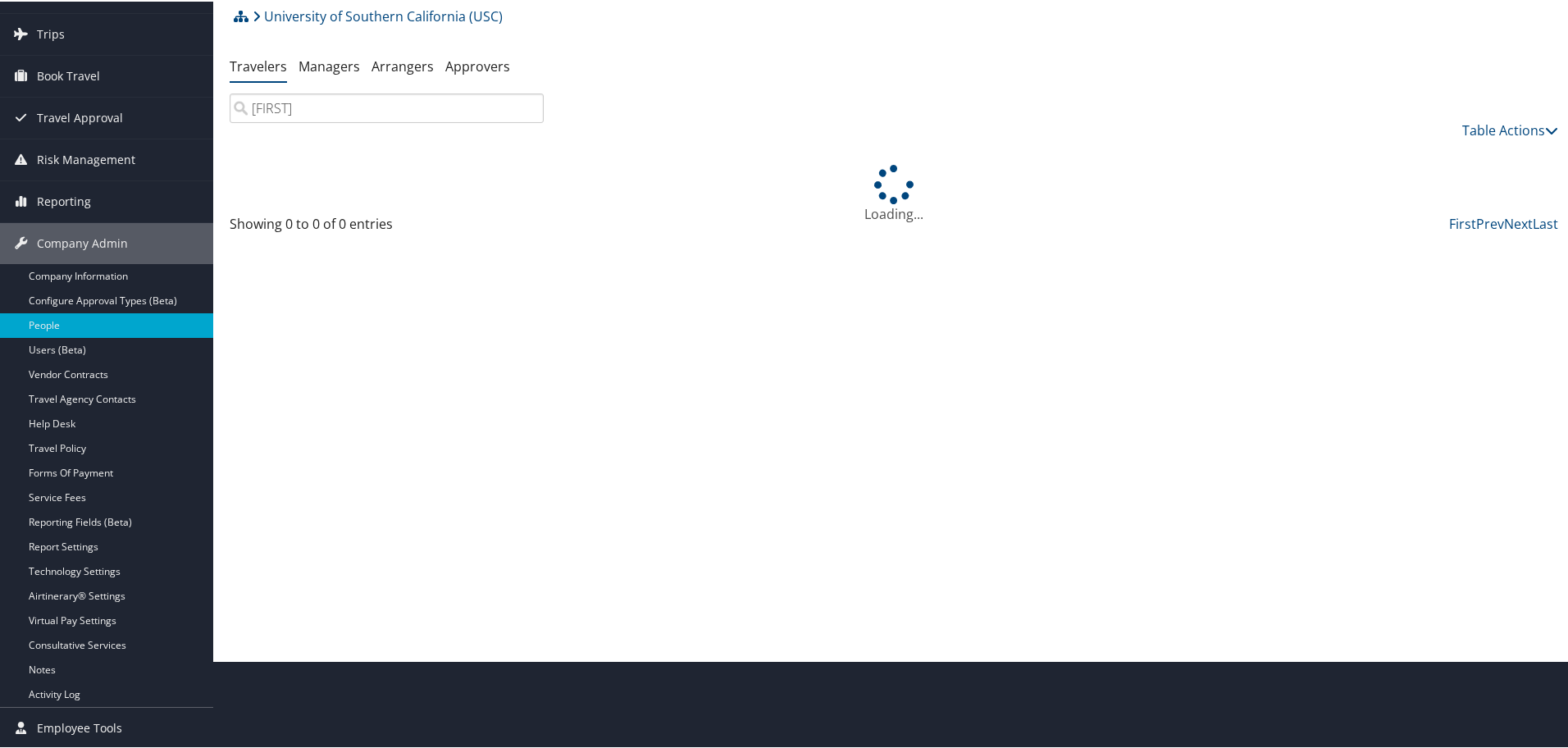 type on "[FIRST]" 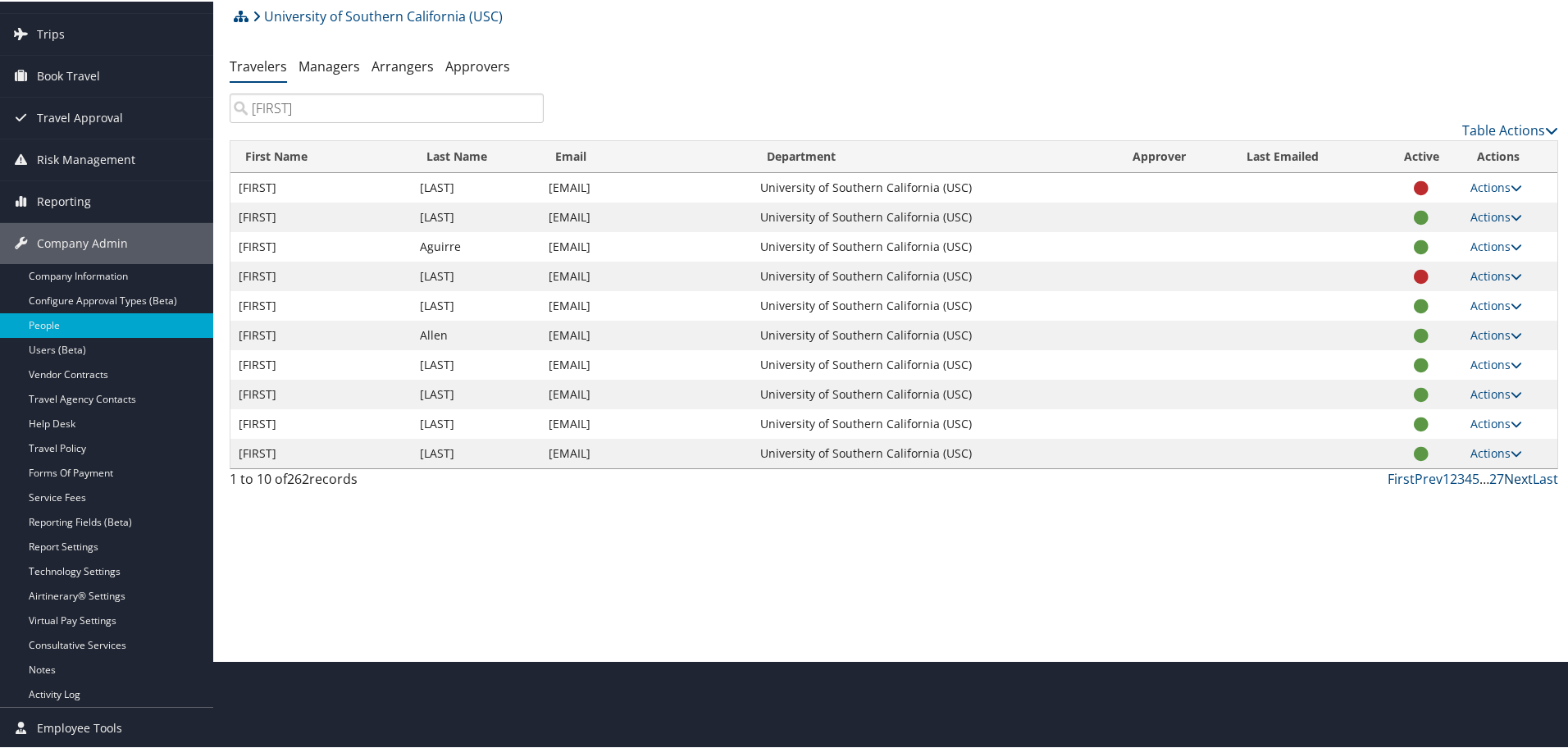 click on "Next" at bounding box center [1518, 477] 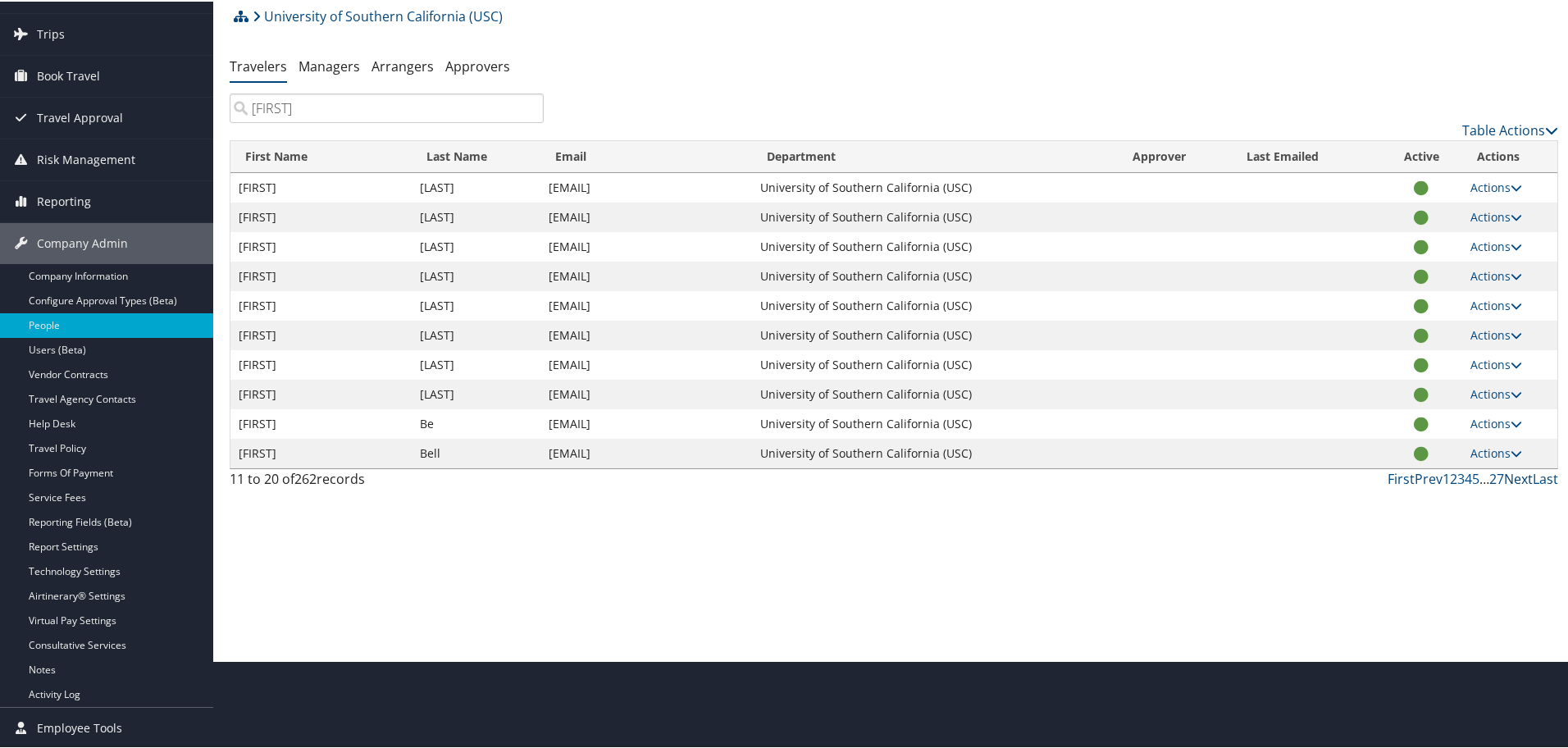 click on "Next" at bounding box center (1518, 477) 